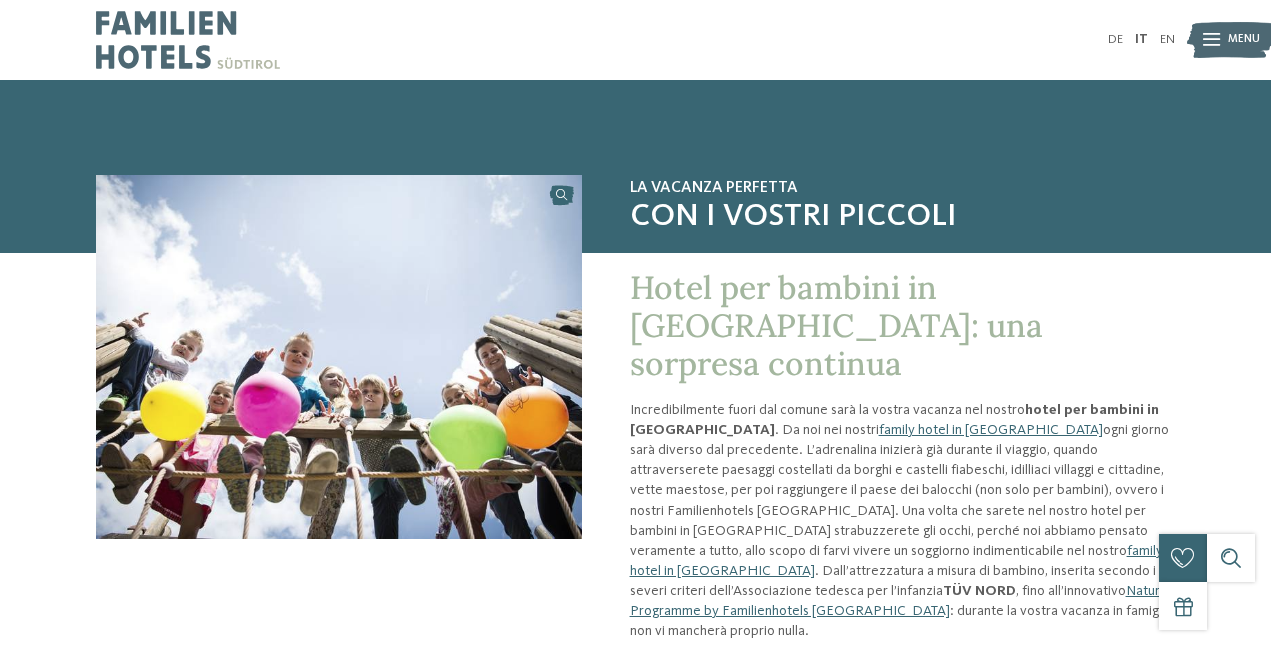 scroll, scrollTop: 0, scrollLeft: 0, axis: both 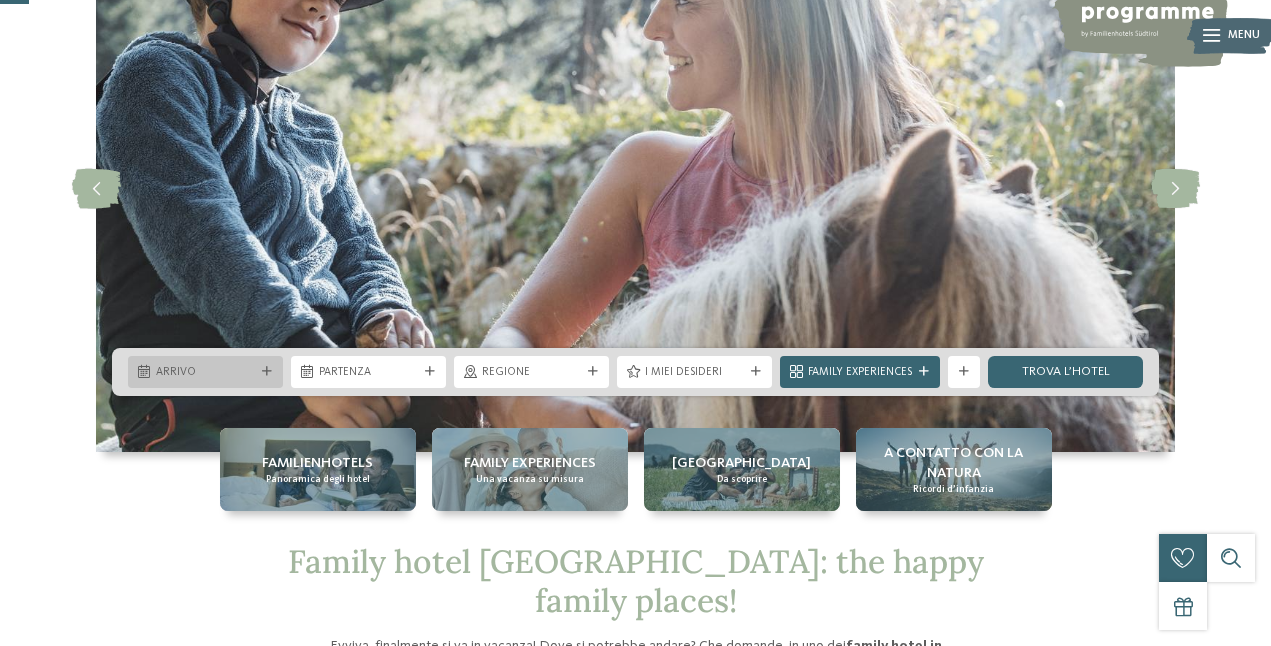 click on "Arrivo" at bounding box center [205, 373] 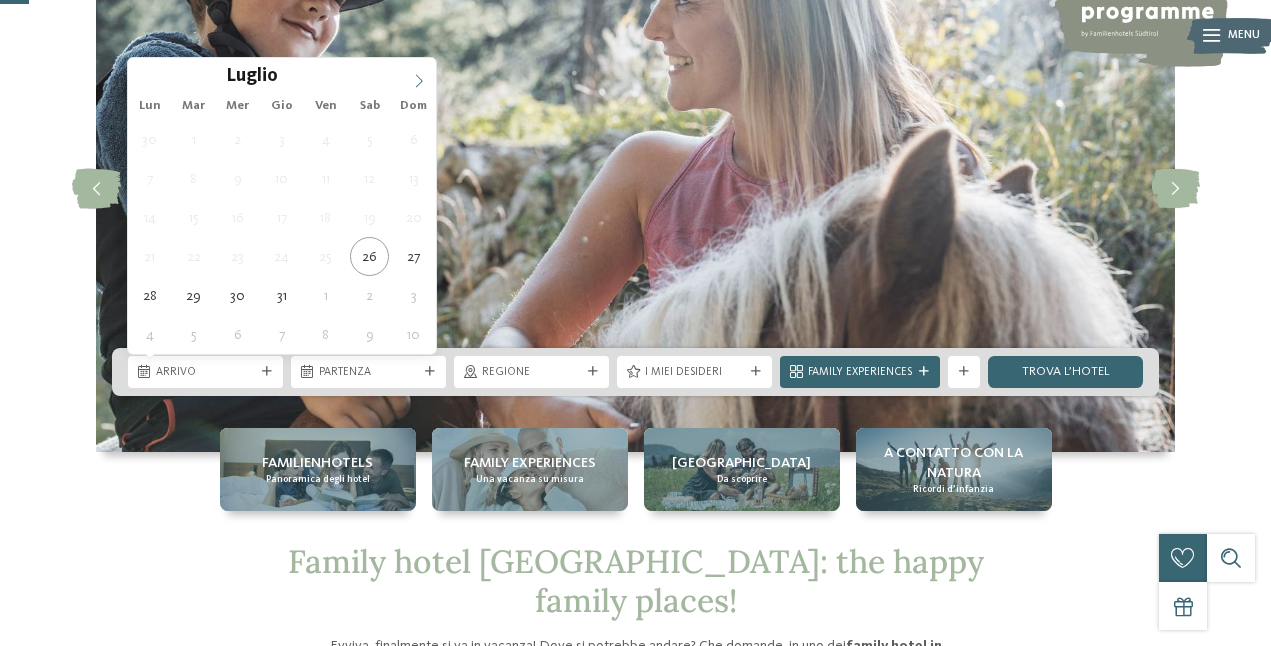 click 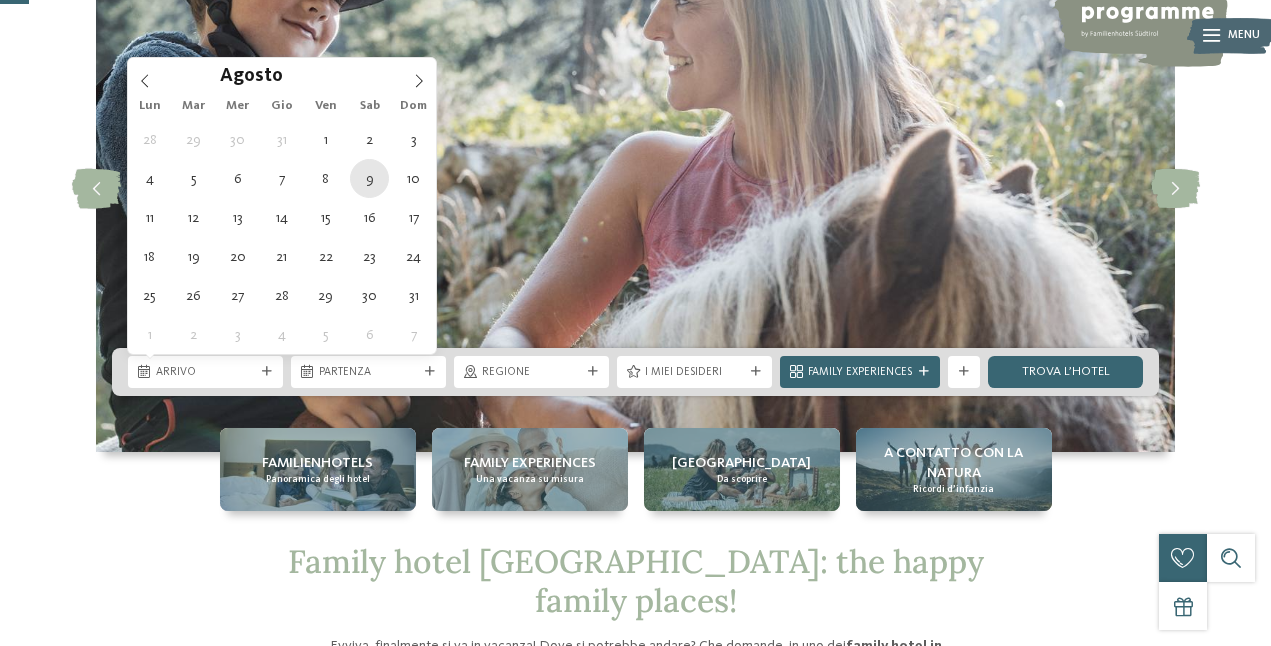 type on "09.08.2025" 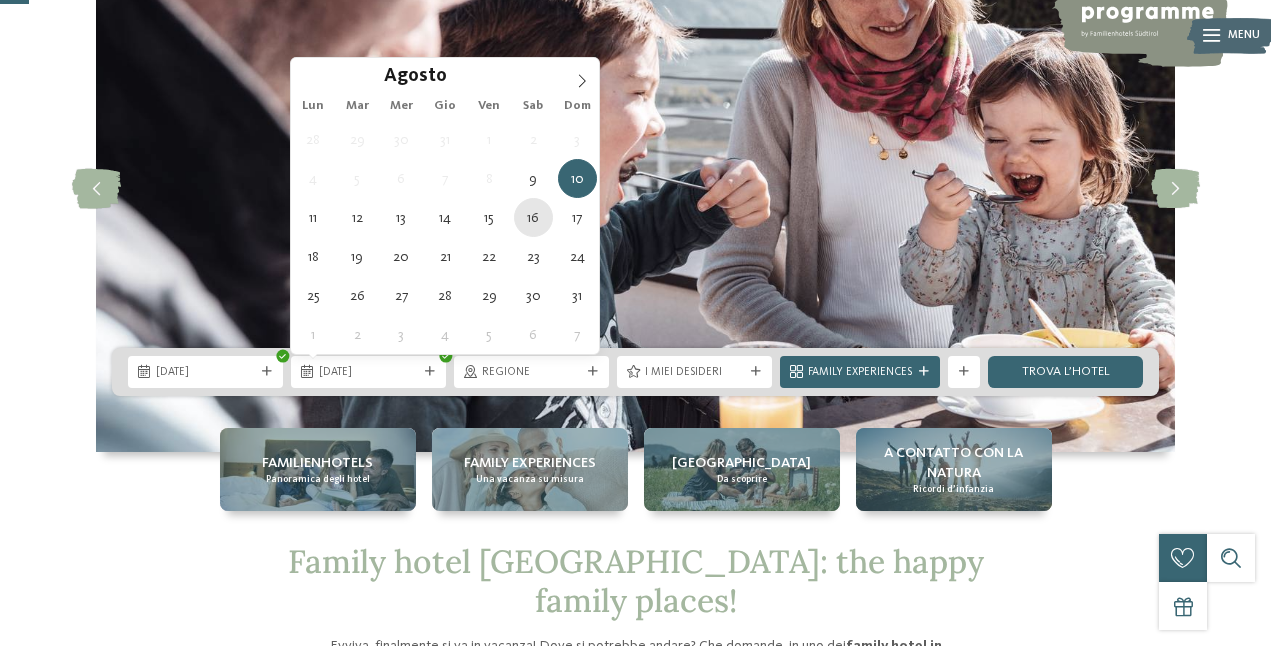 type on "16.08.2025" 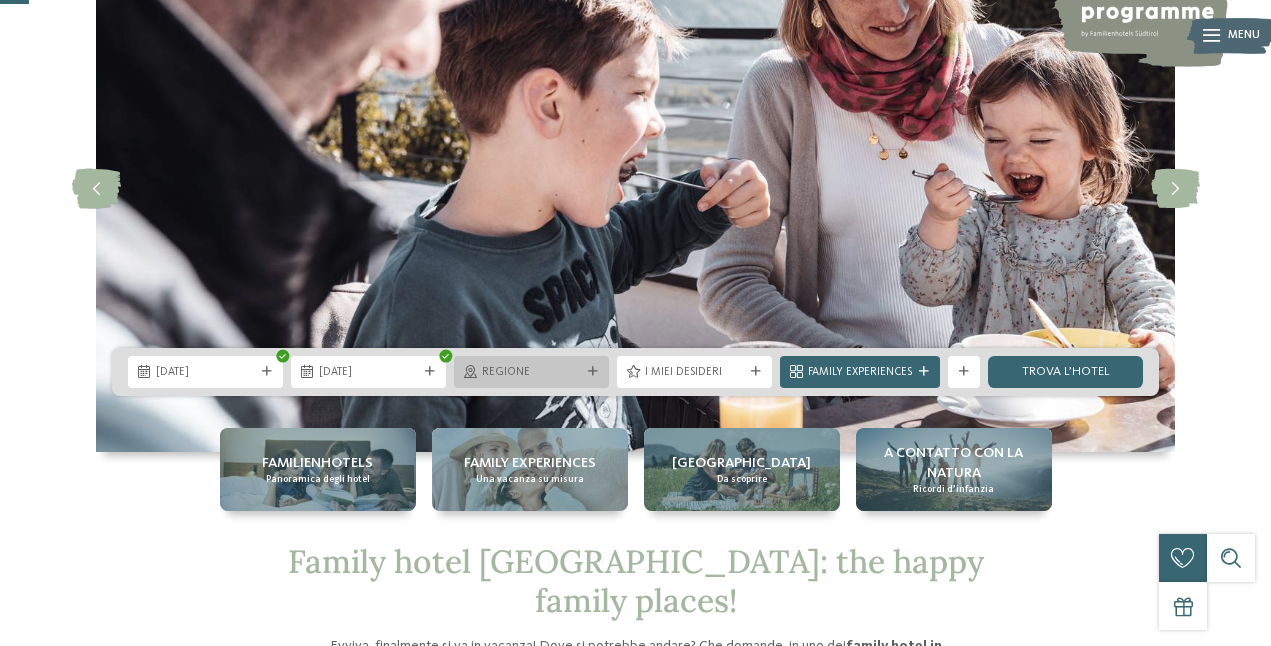 click on "Regione" at bounding box center [531, 373] 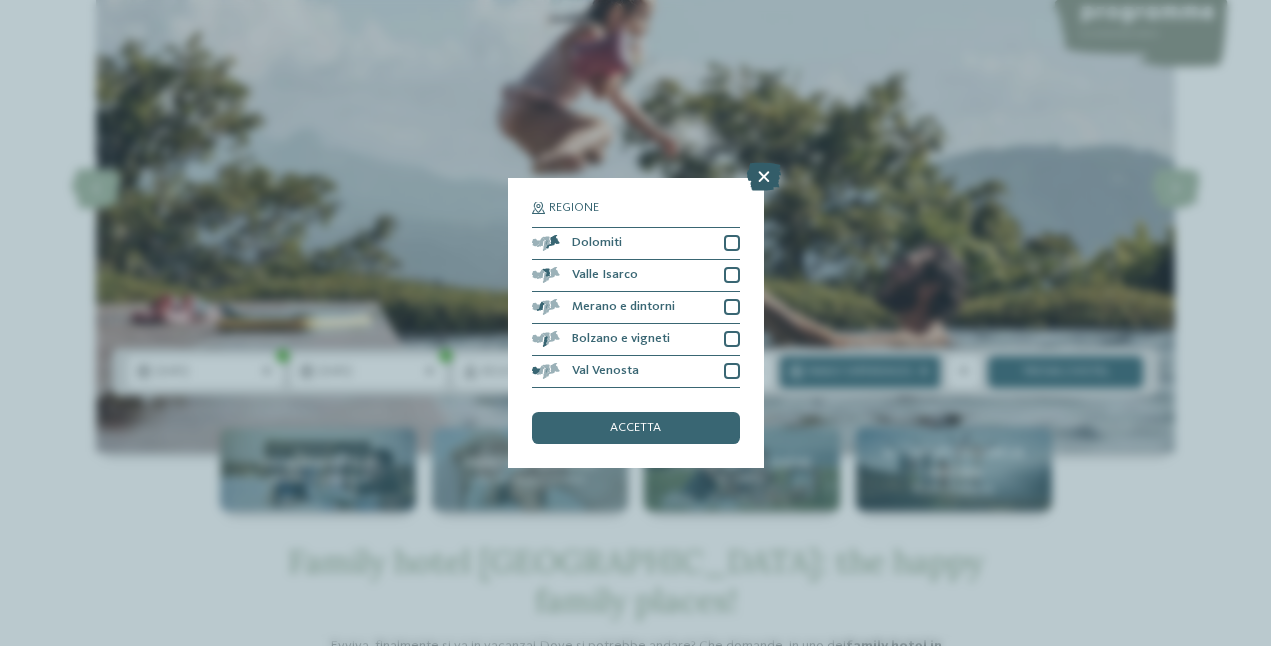 click at bounding box center [764, 177] 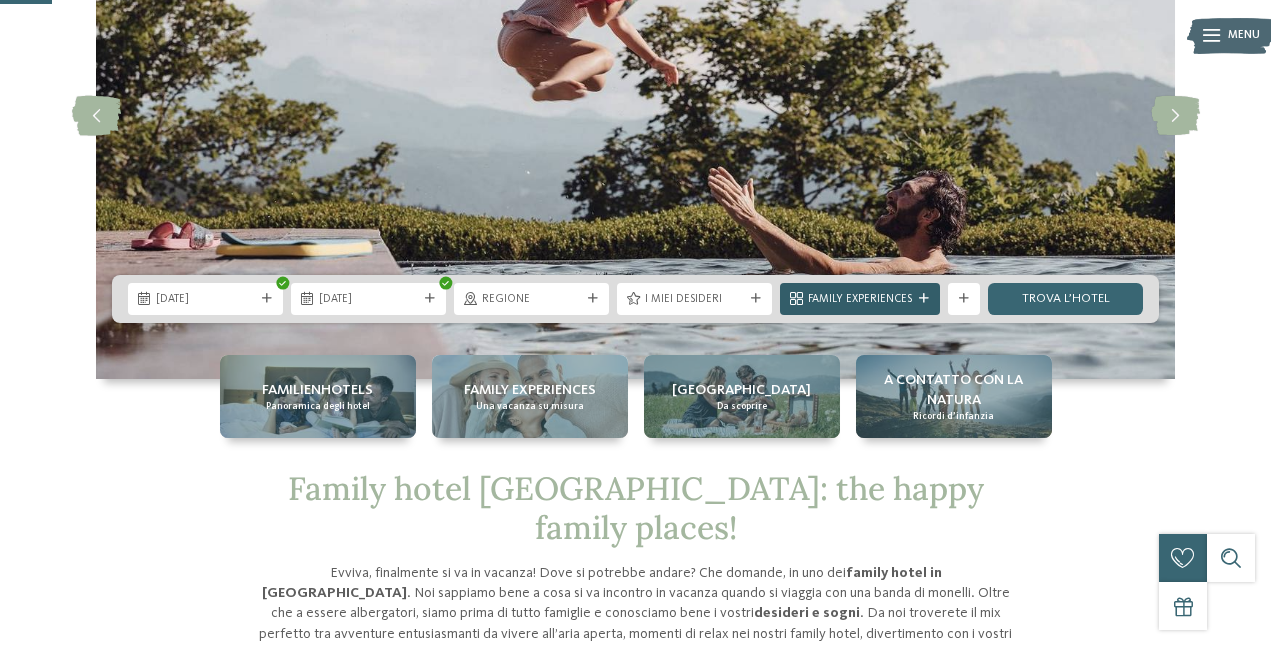 scroll, scrollTop: 281, scrollLeft: 0, axis: vertical 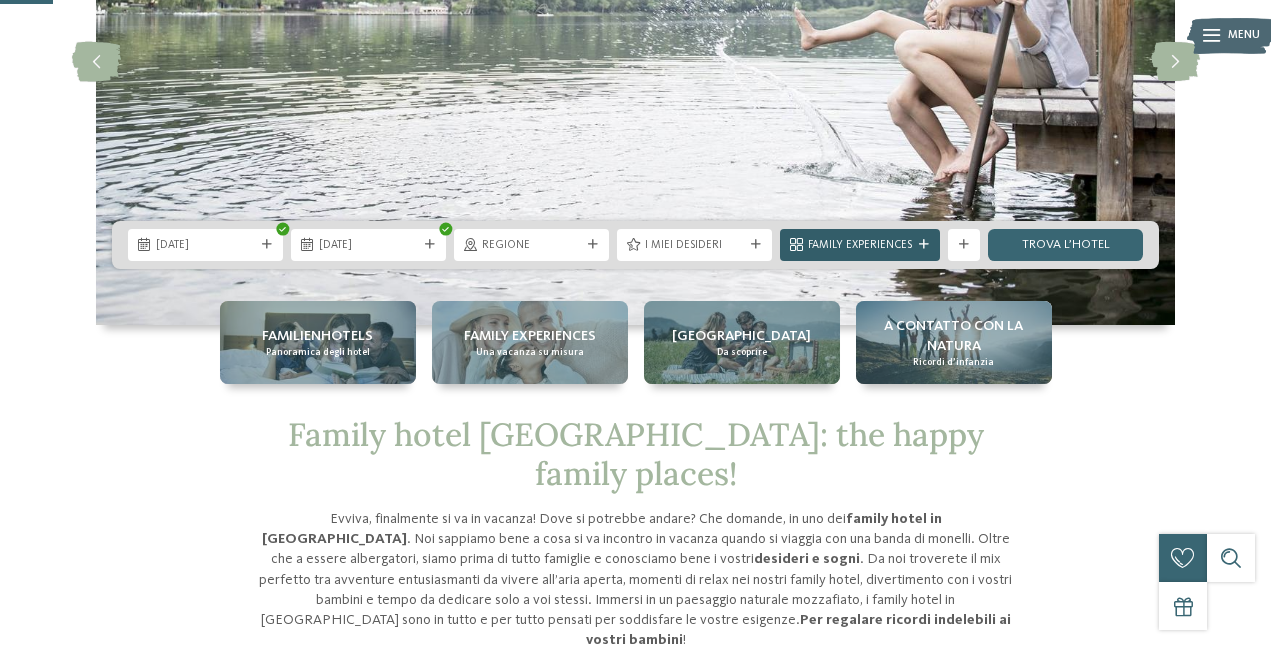 click on "Family Experiences" at bounding box center (860, 246) 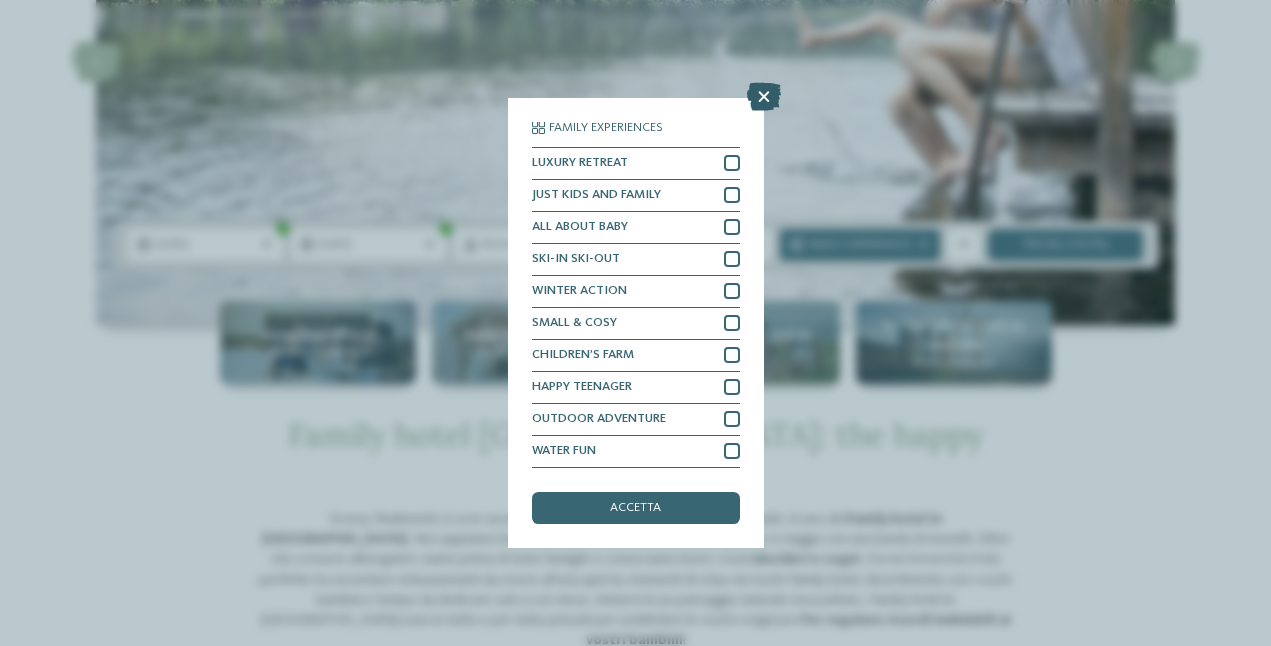 click at bounding box center [764, 97] 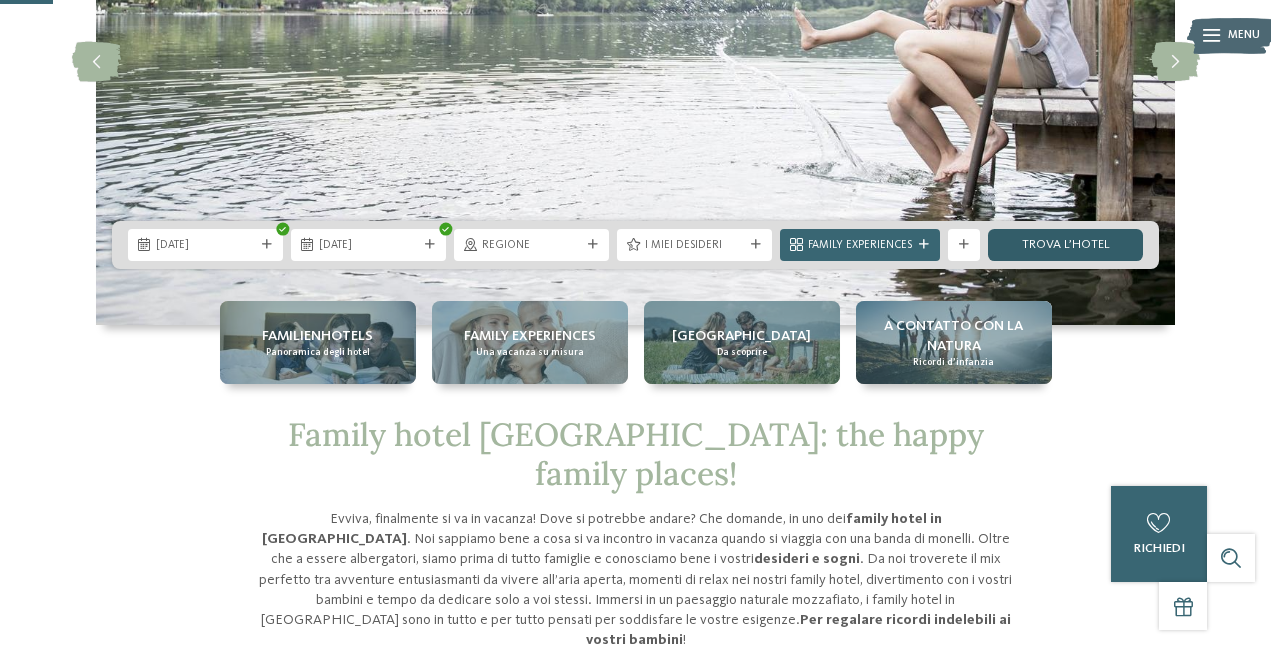 click on "trova l’hotel" at bounding box center [1065, 245] 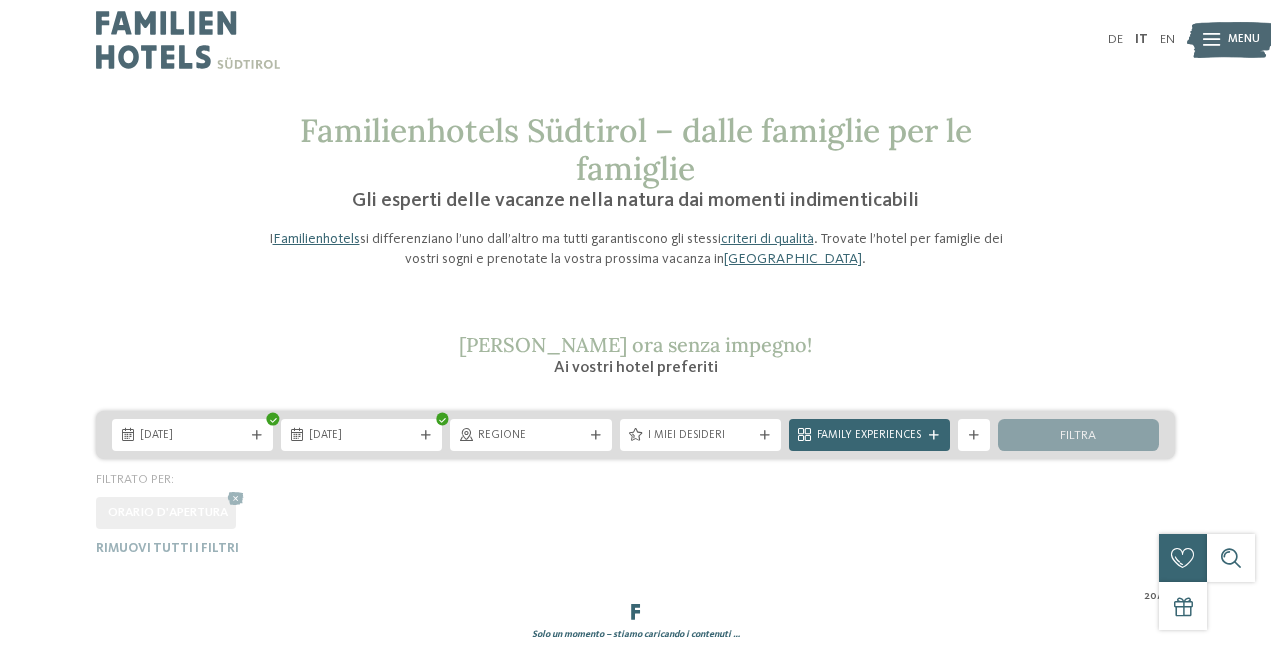 scroll, scrollTop: 0, scrollLeft: 0, axis: both 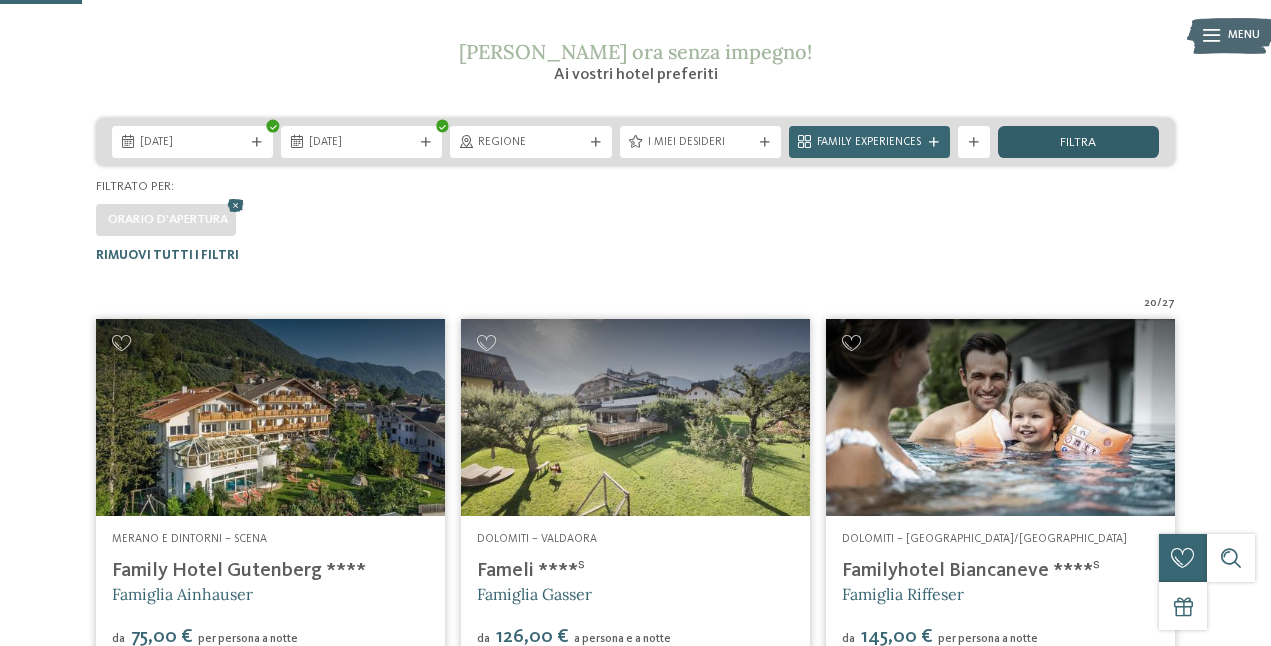 click on "filtra" at bounding box center [1078, 142] 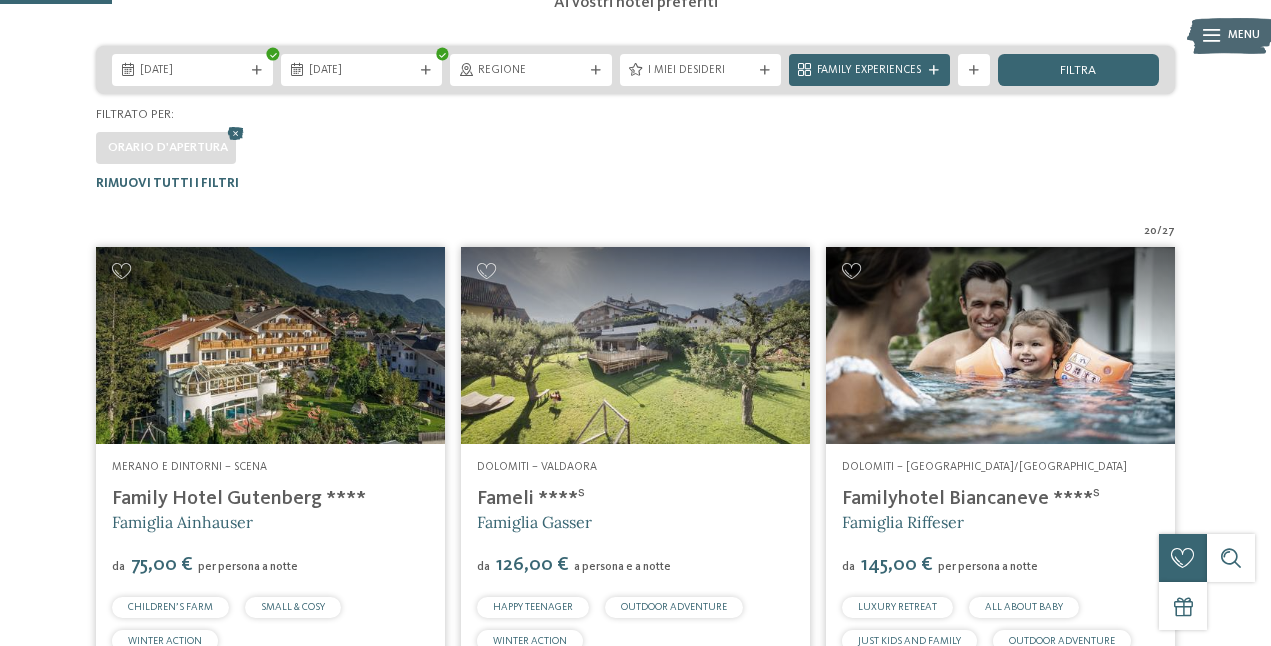 scroll, scrollTop: 318, scrollLeft: 0, axis: vertical 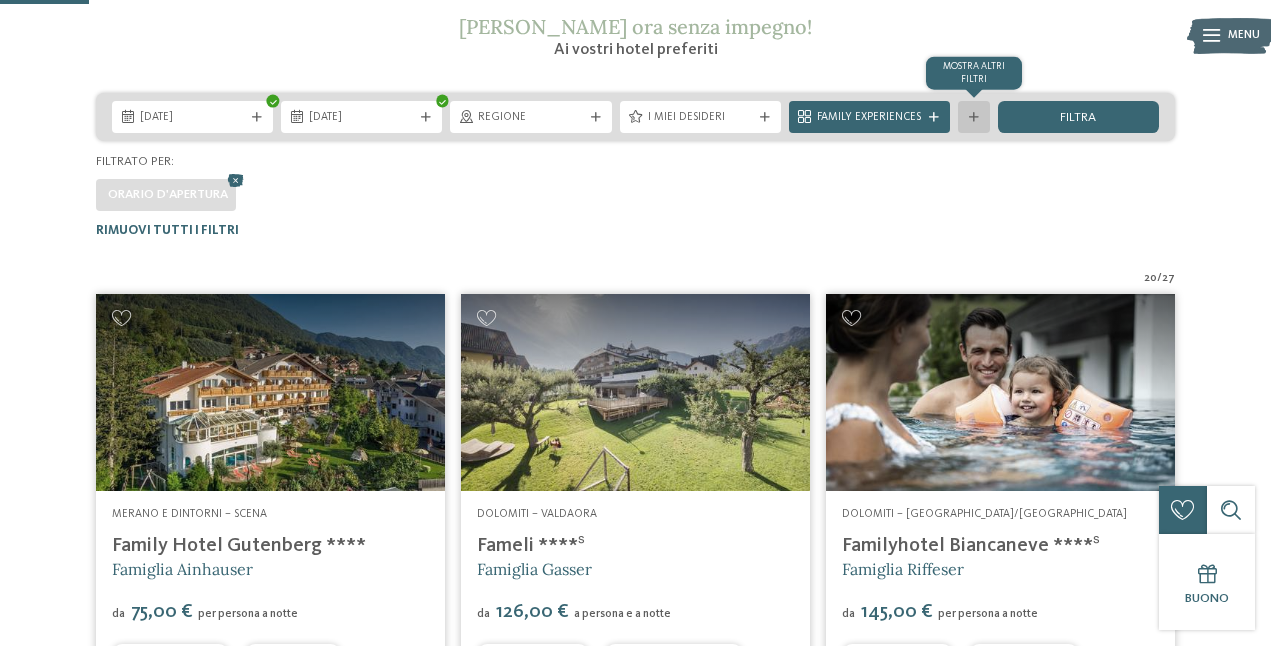 click on "mostra altri filtri" at bounding box center [974, 117] 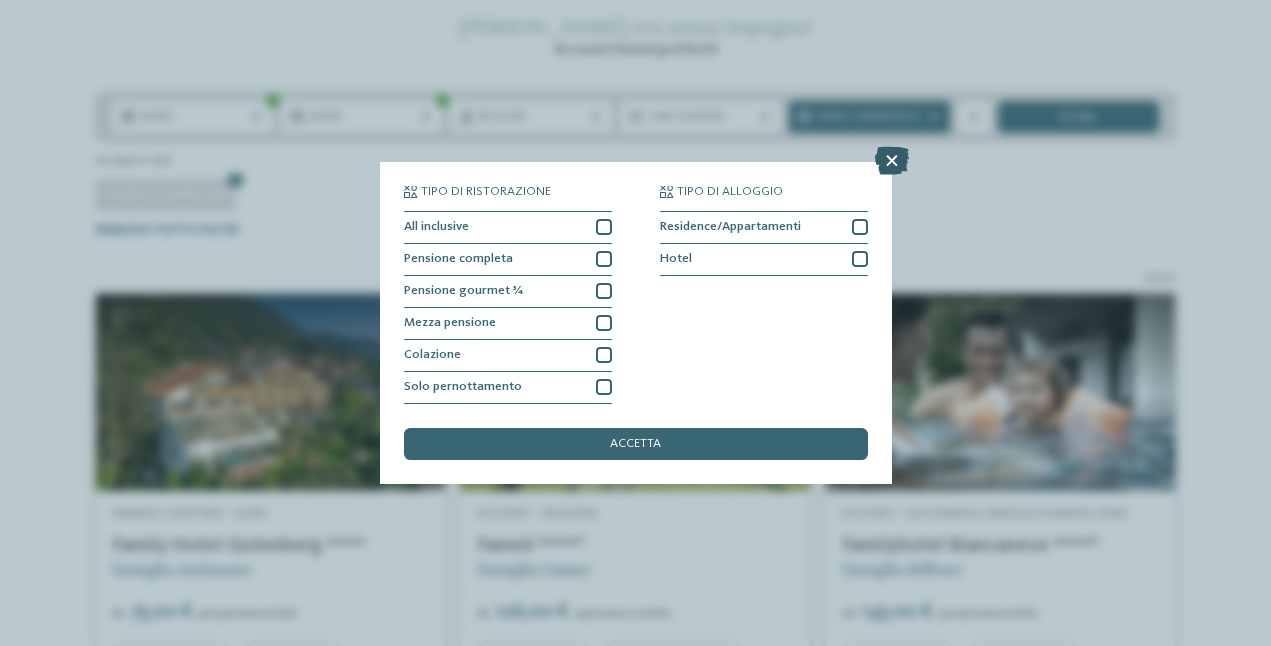 click at bounding box center (892, 161) 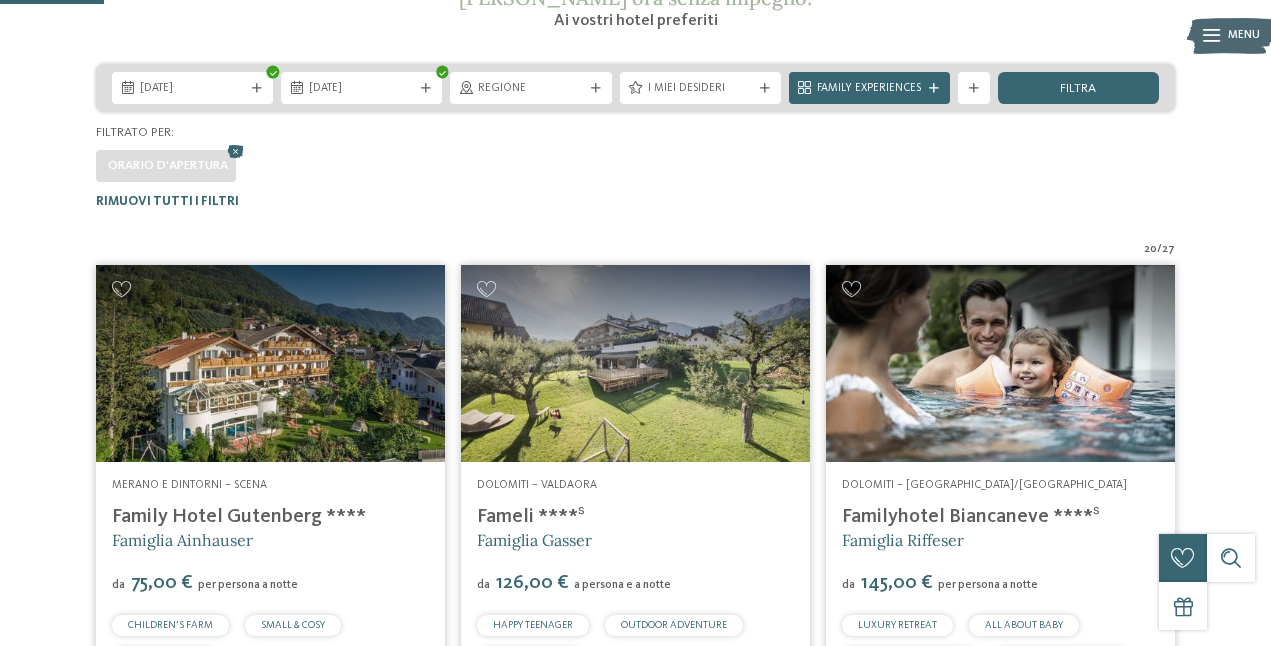 scroll, scrollTop: 384, scrollLeft: 0, axis: vertical 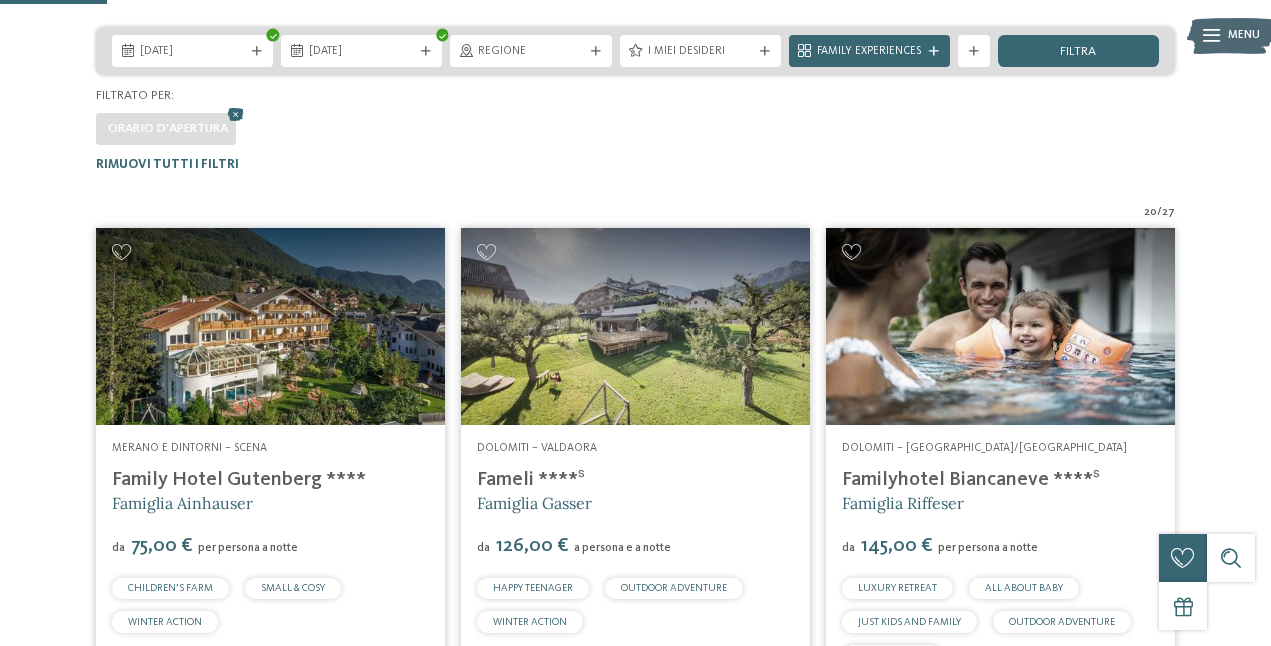 click on "Menu" at bounding box center [1244, 36] 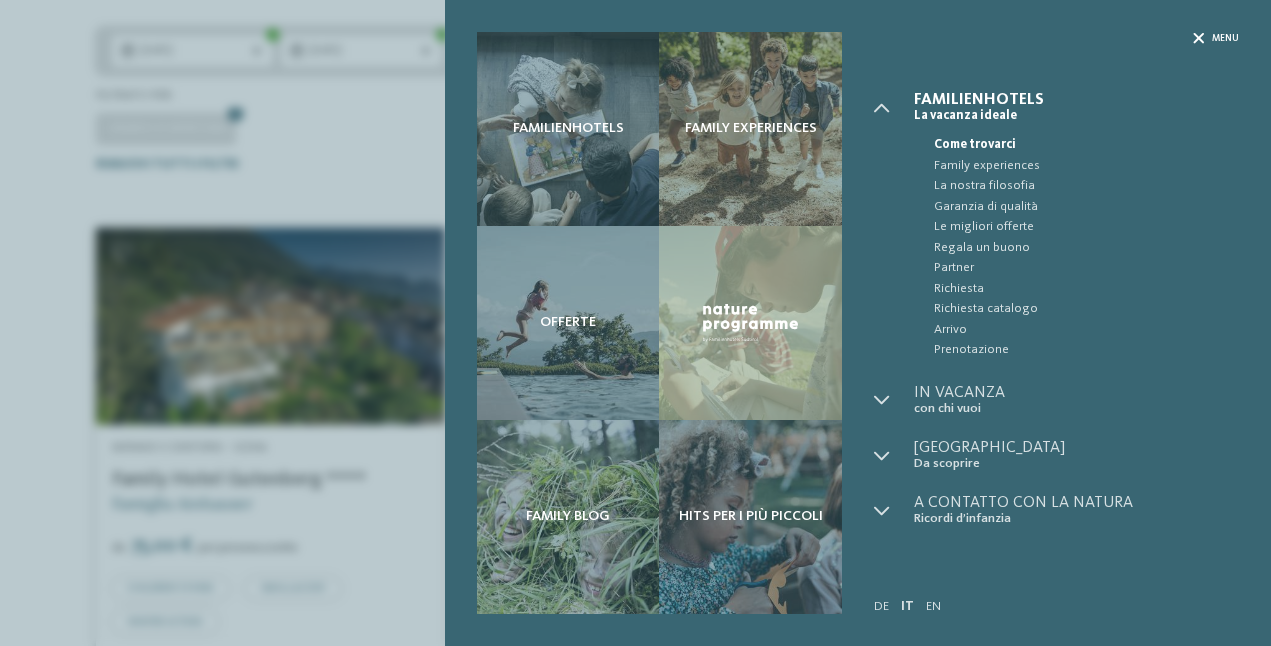 click on "Menu" at bounding box center (1225, 38) 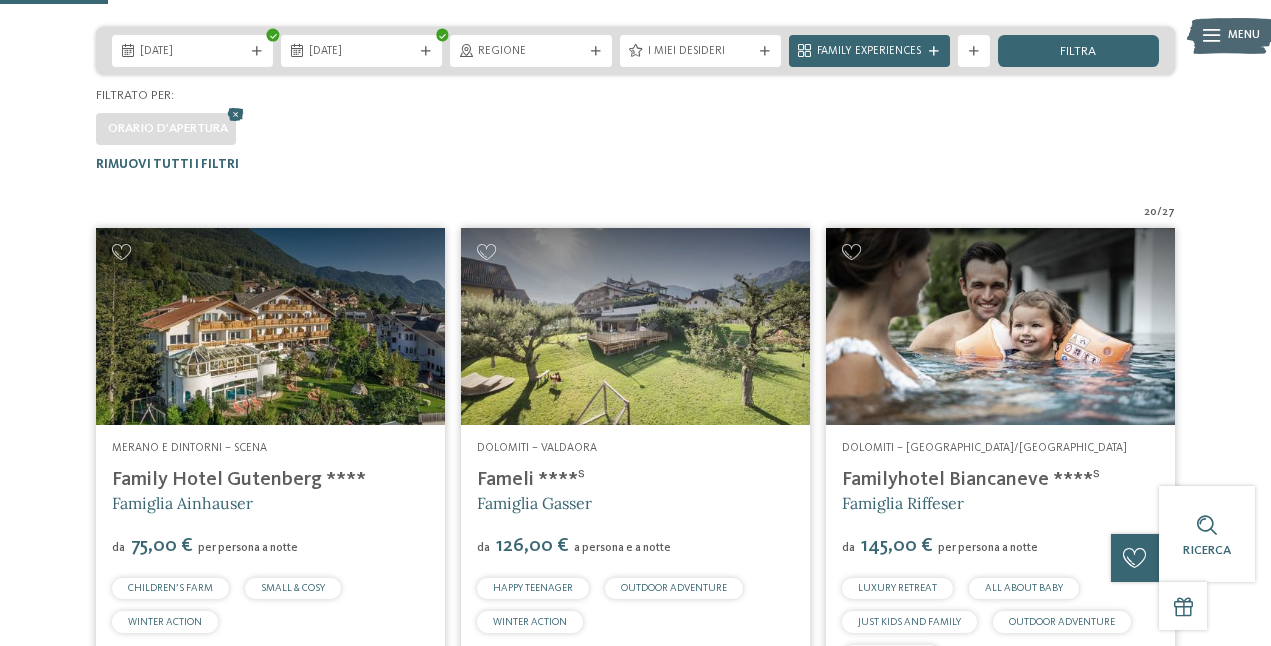 scroll, scrollTop: 451, scrollLeft: 0, axis: vertical 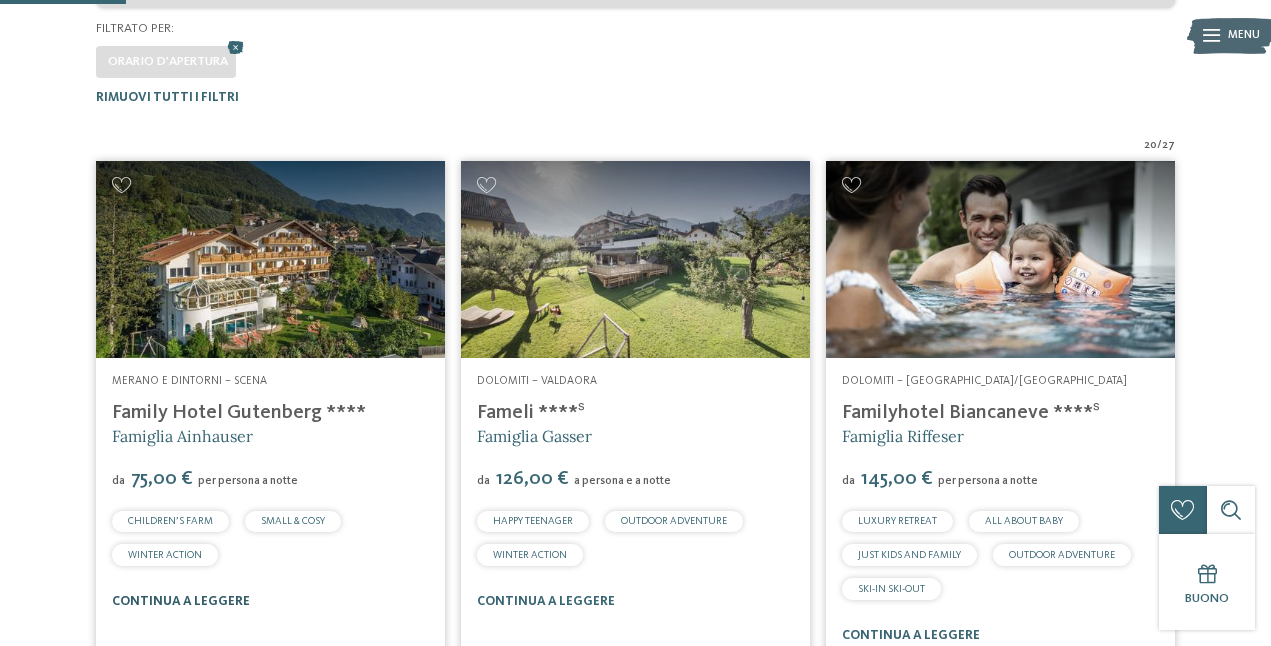 click on "continua a leggere" at bounding box center (181, 601) 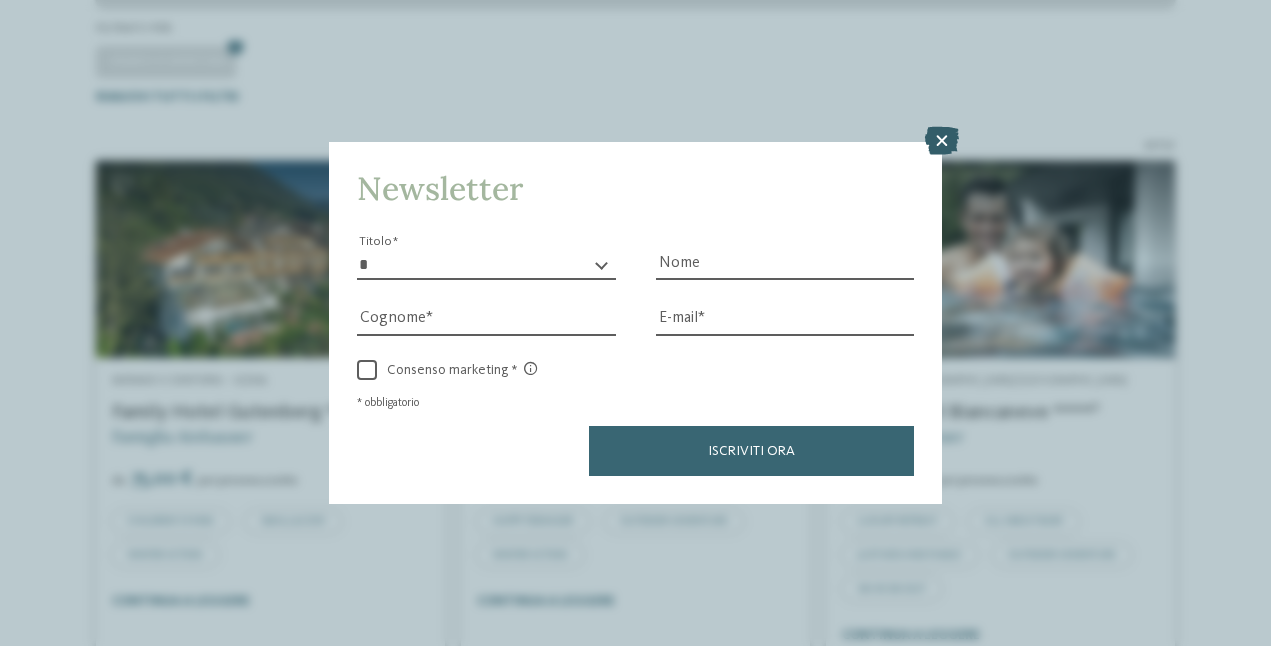 click at bounding box center (942, 141) 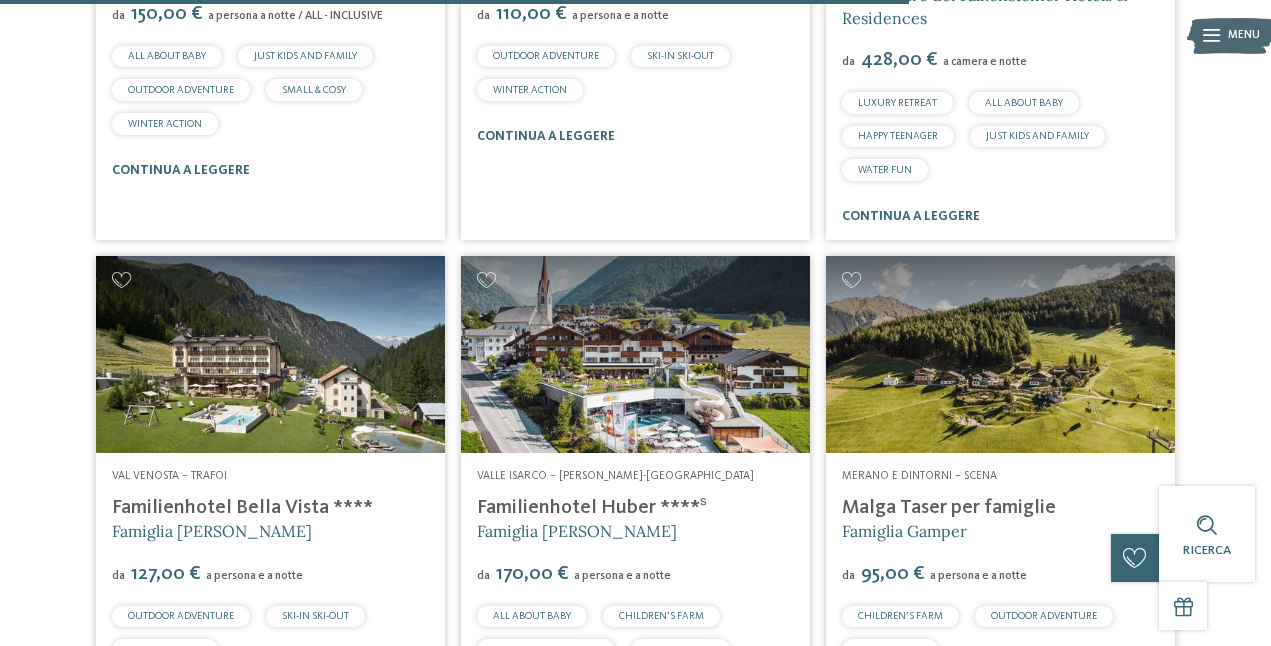scroll, scrollTop: 2023, scrollLeft: 0, axis: vertical 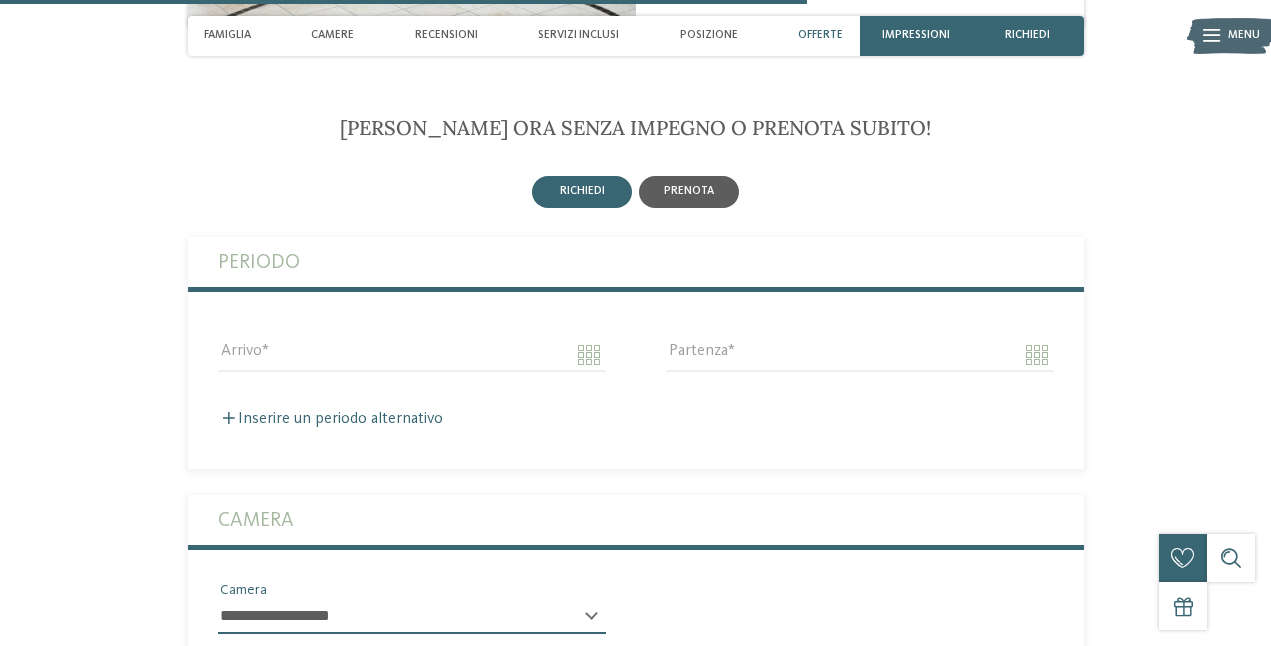 click on "prenota" at bounding box center (689, 191) 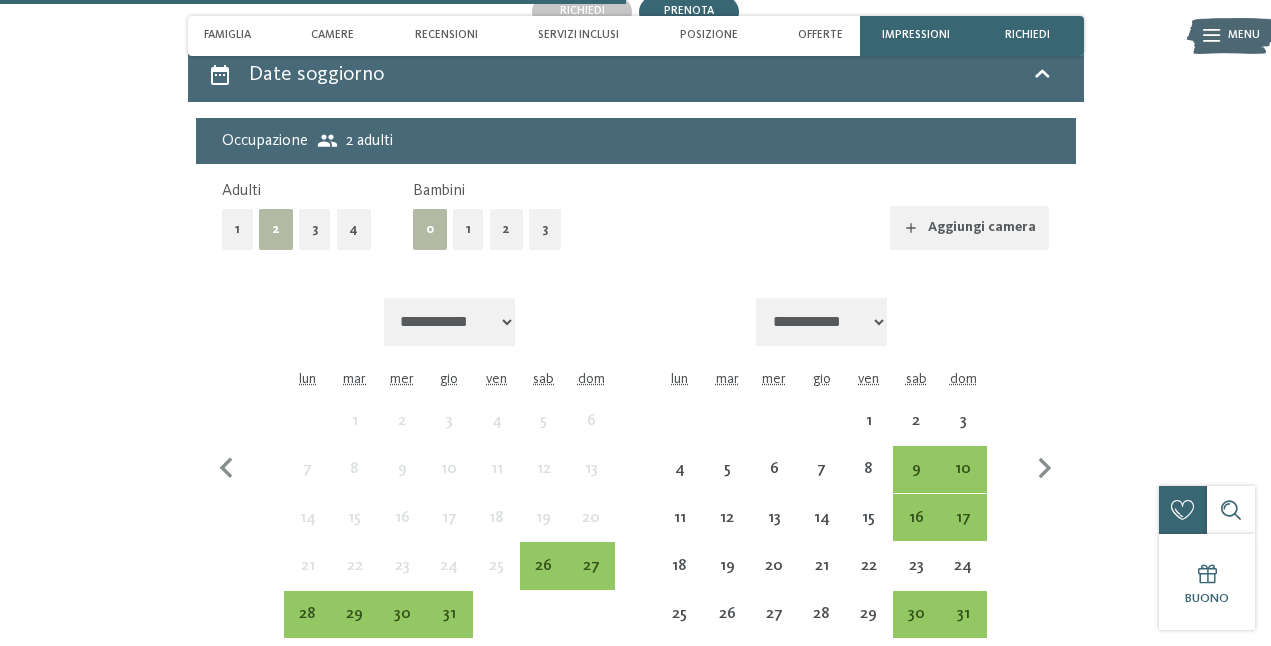 scroll, scrollTop: 3352, scrollLeft: 0, axis: vertical 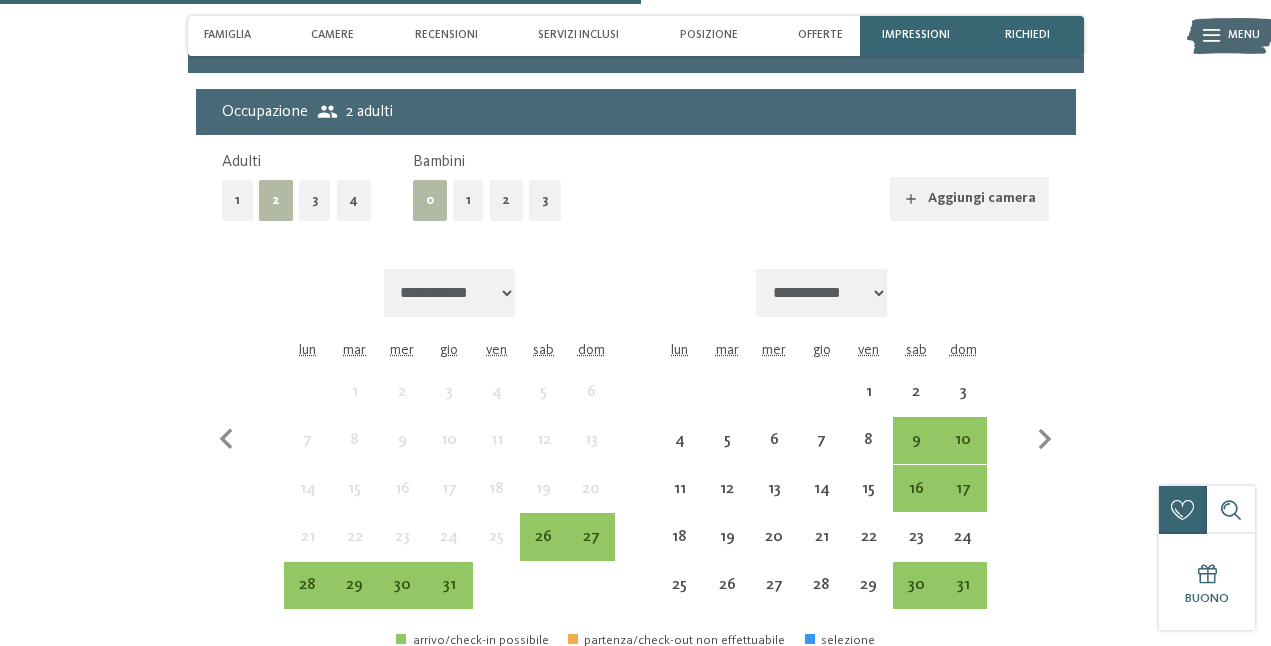 click on "2" at bounding box center [507, 200] 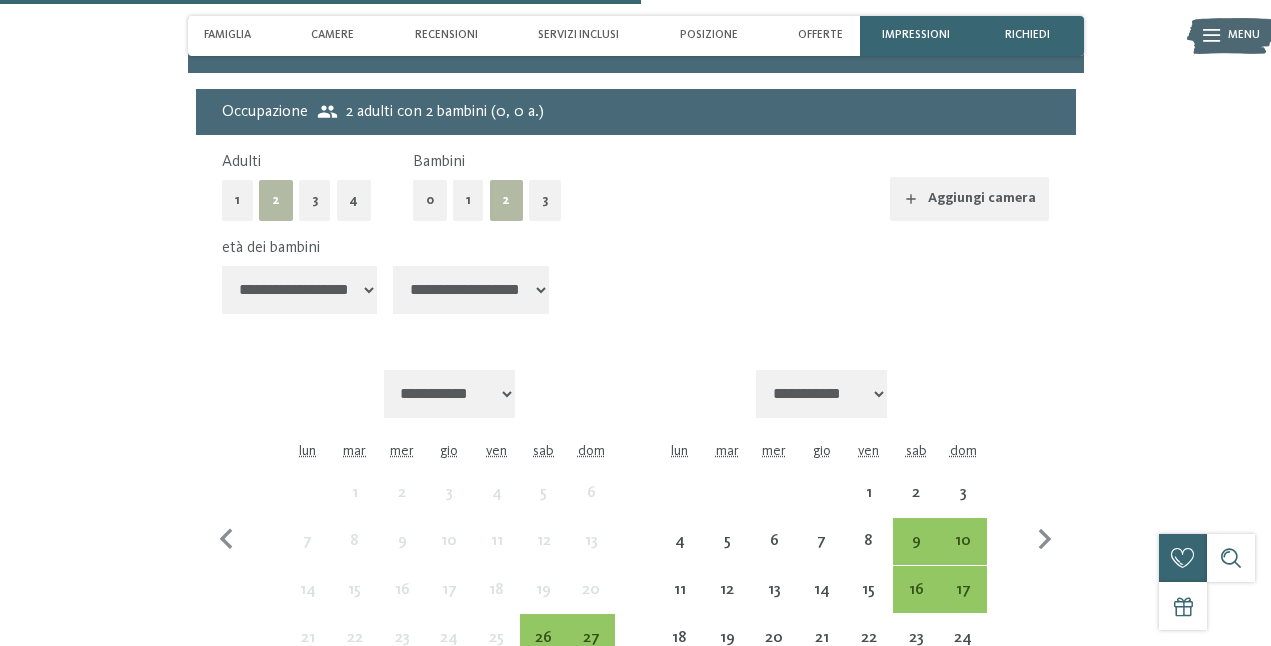 click on "**********" at bounding box center [300, 290] 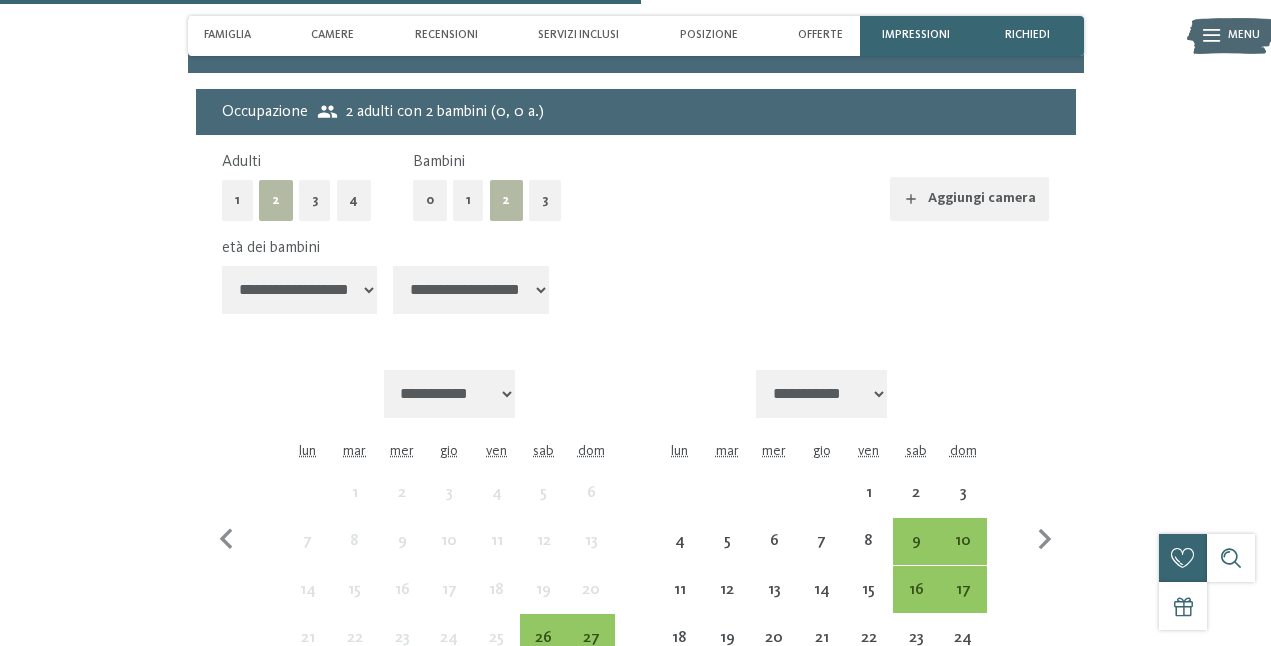 select on "*" 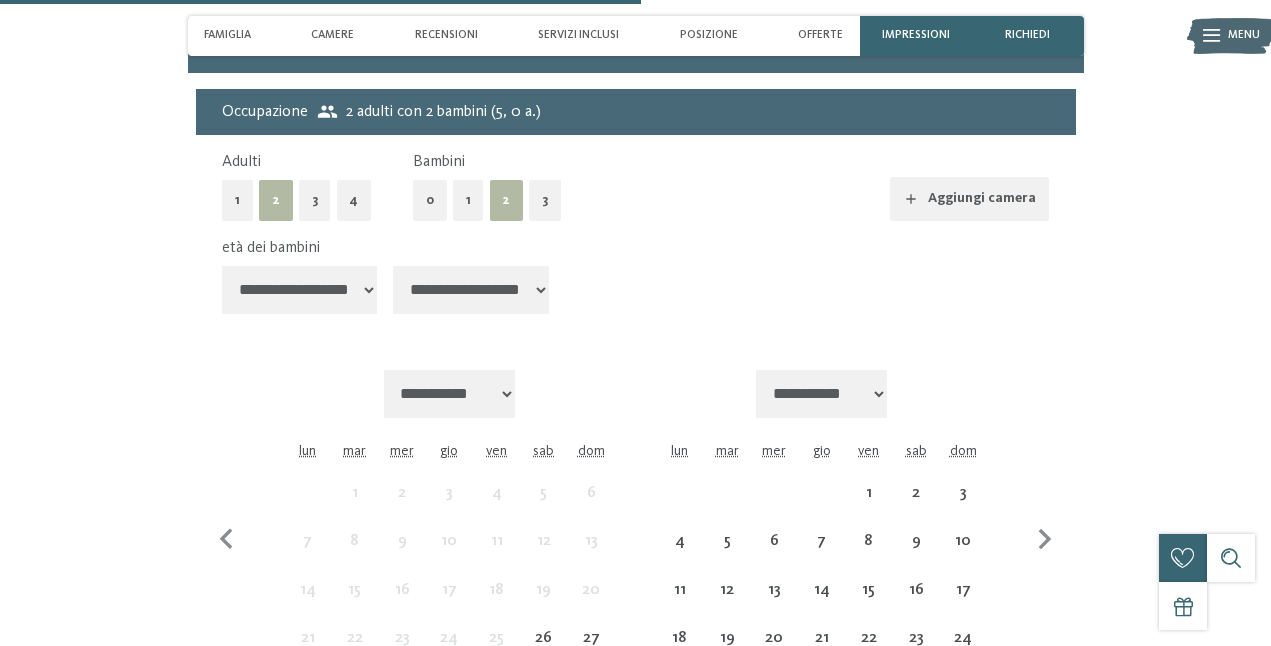 click on "**********" at bounding box center (471, 290) 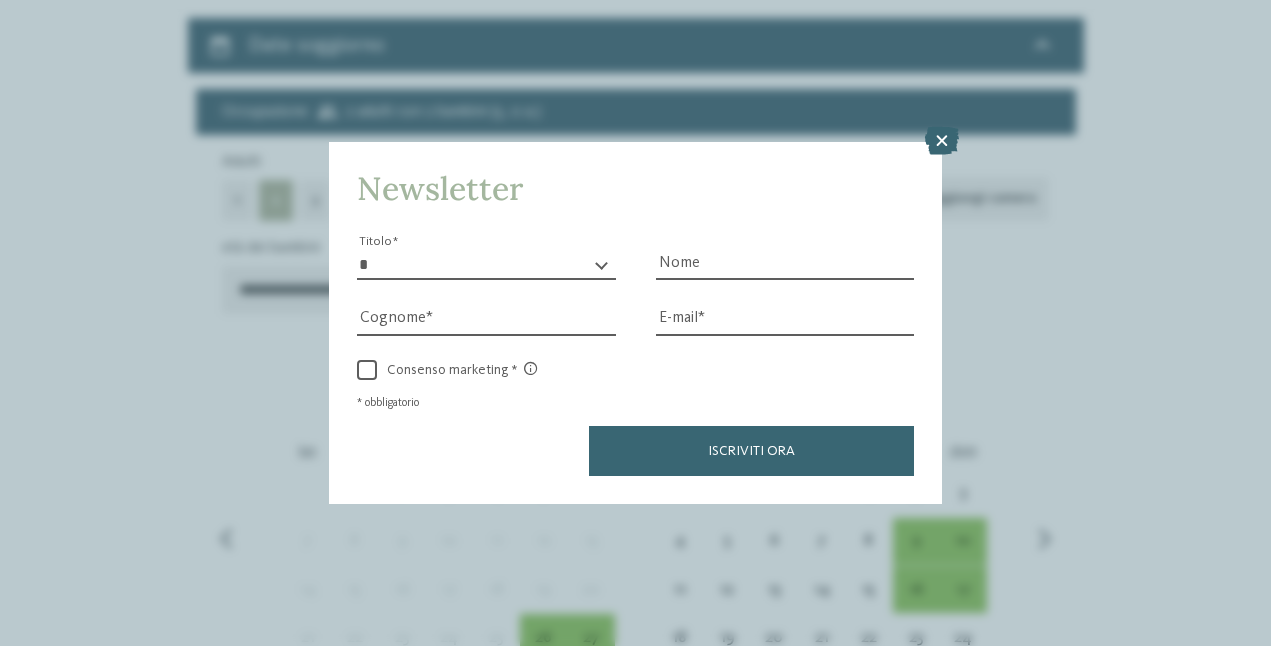 select on "*" 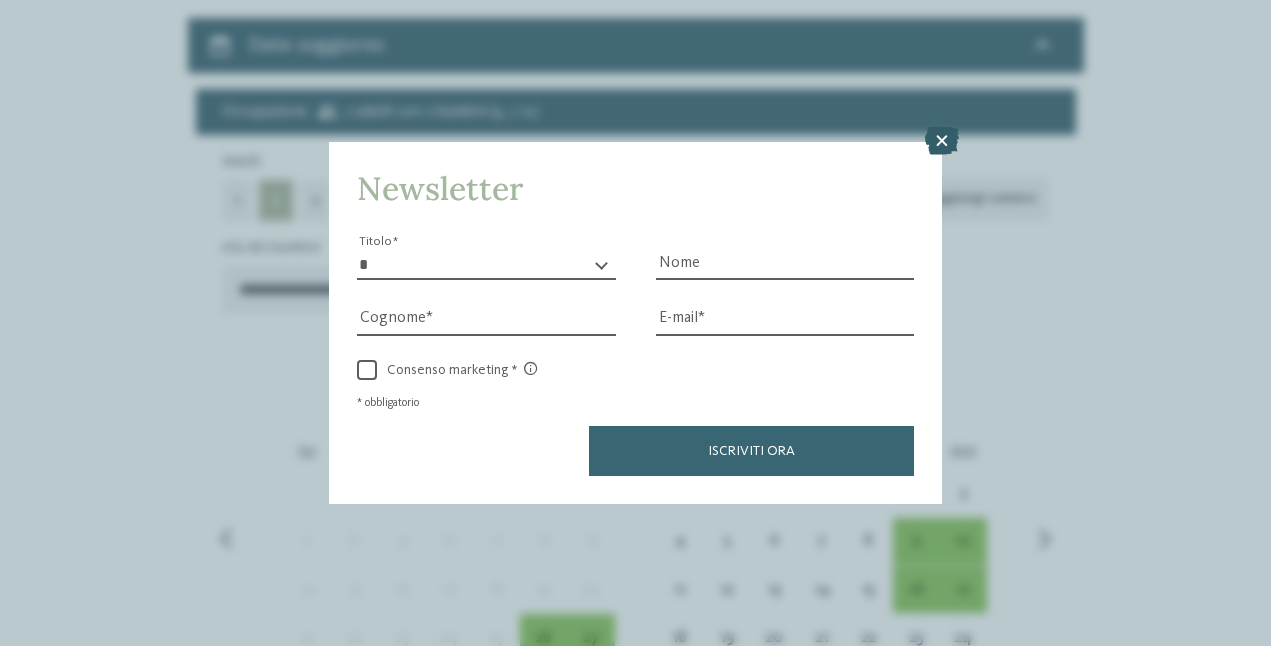 click at bounding box center (942, 141) 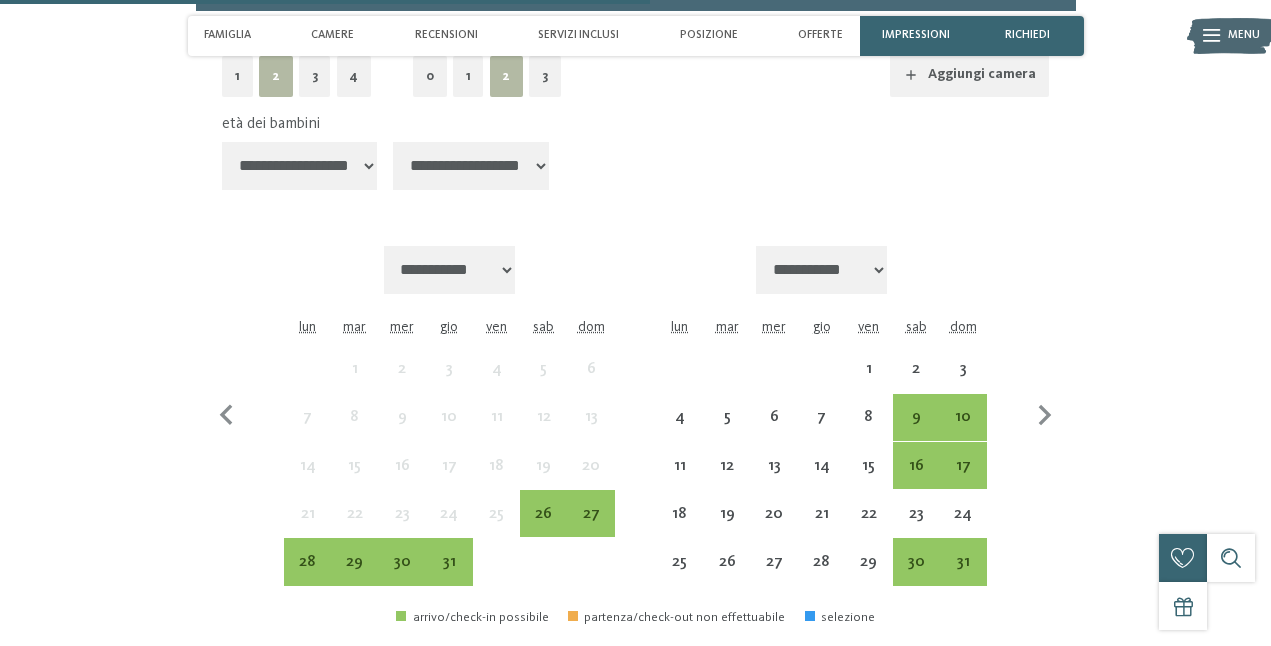 scroll, scrollTop: 3495, scrollLeft: 0, axis: vertical 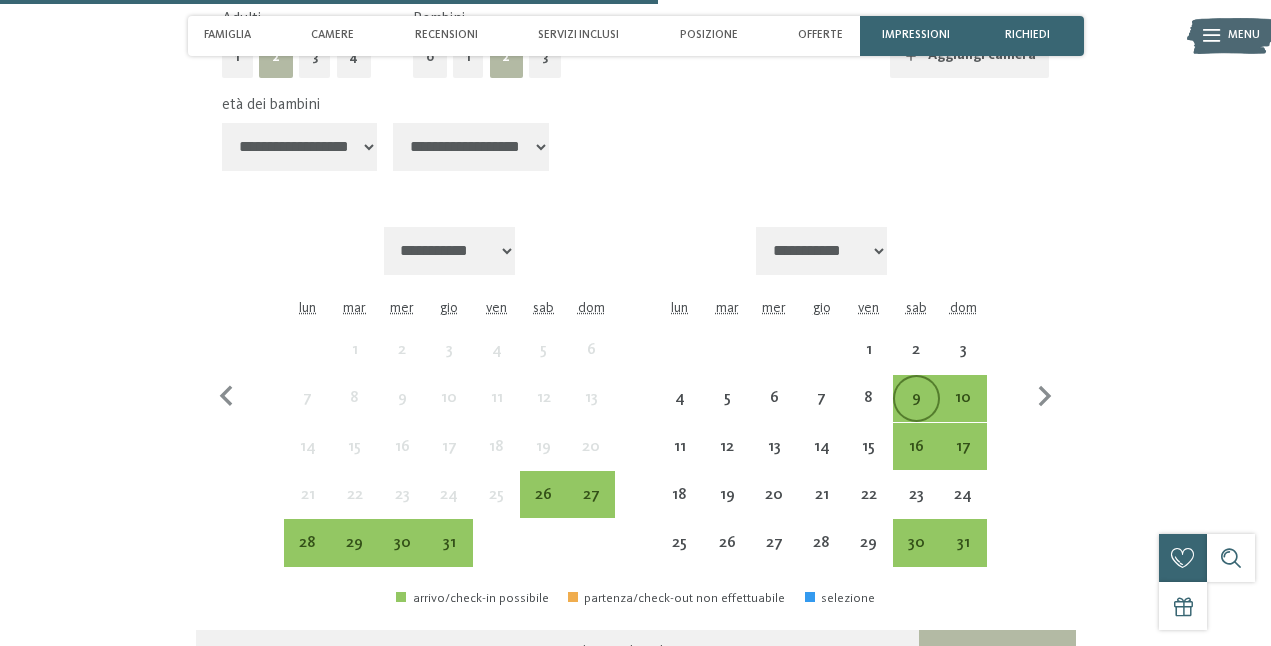 click on "9" at bounding box center (916, 411) 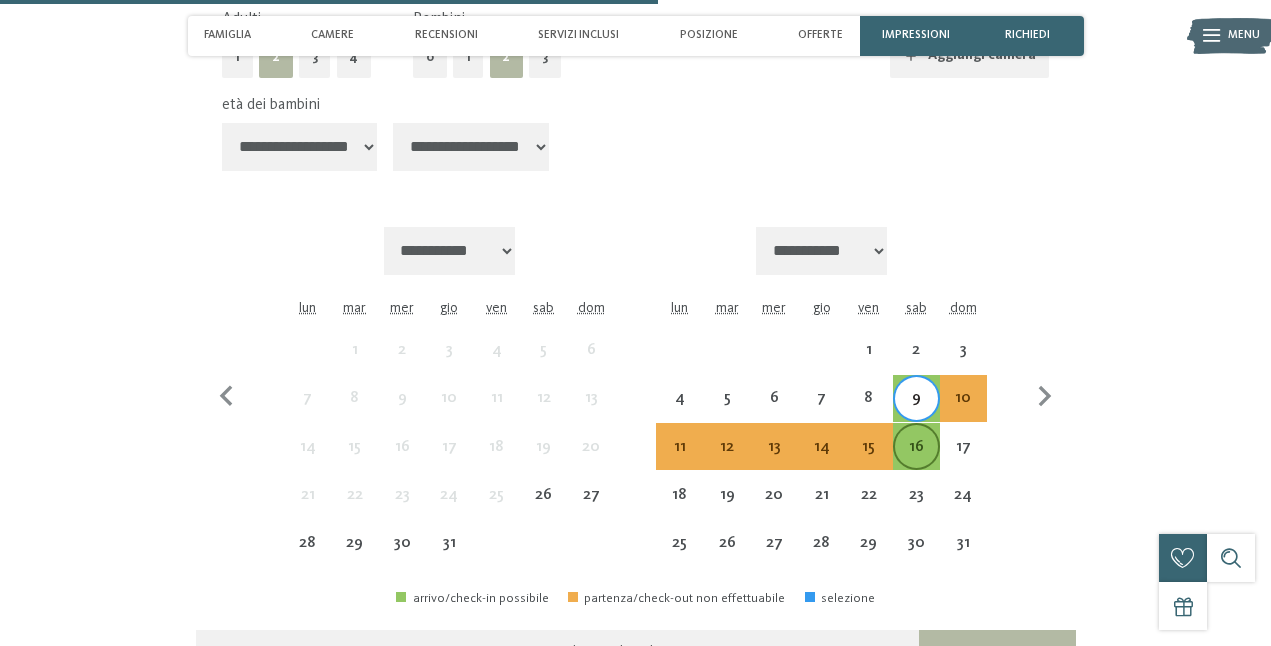 click on "16" at bounding box center [916, 460] 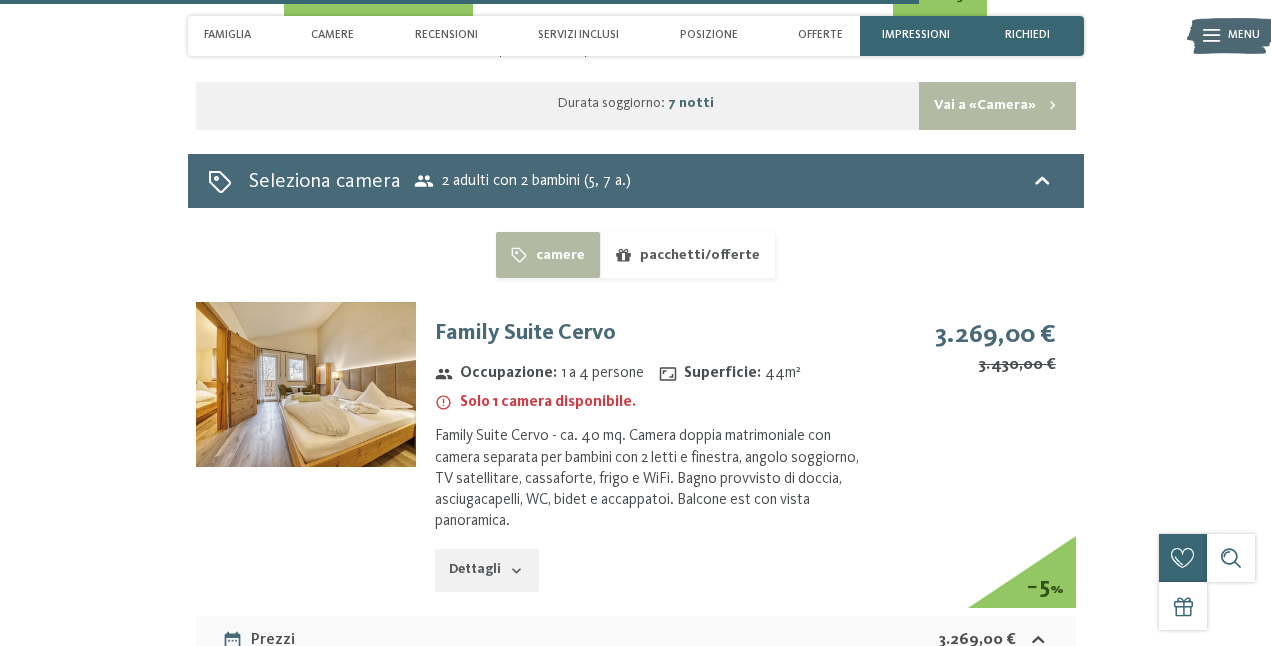 scroll, scrollTop: 4135, scrollLeft: 0, axis: vertical 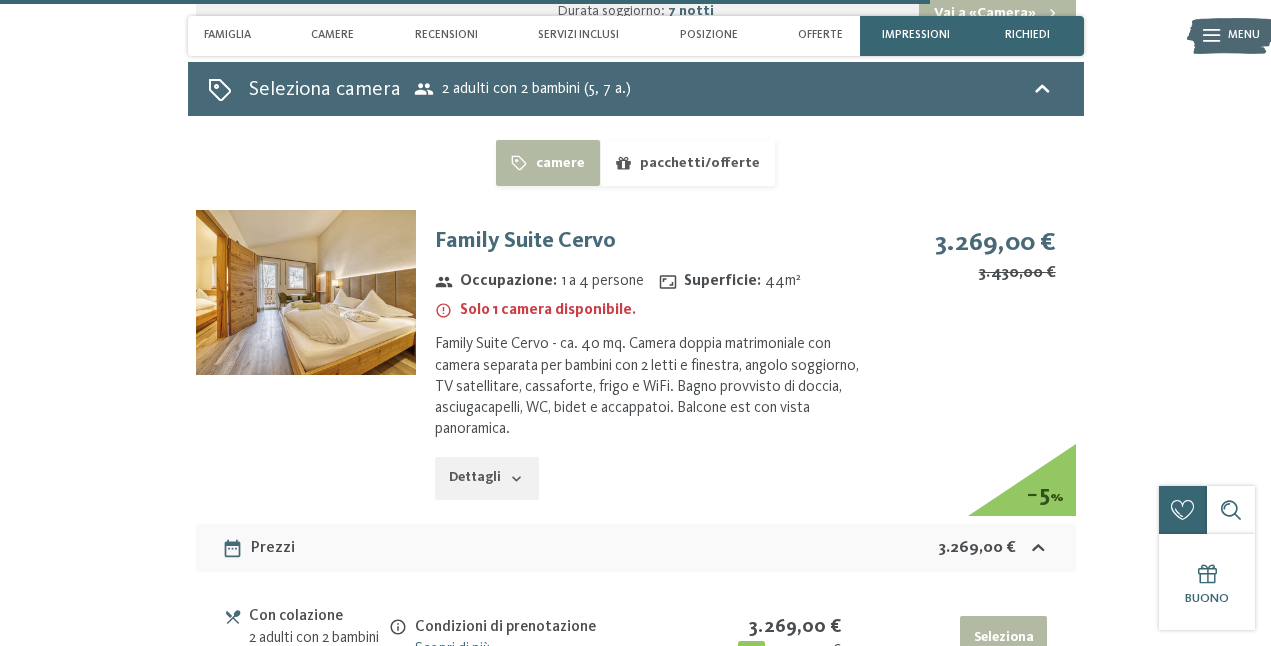 click at bounding box center (306, 292) 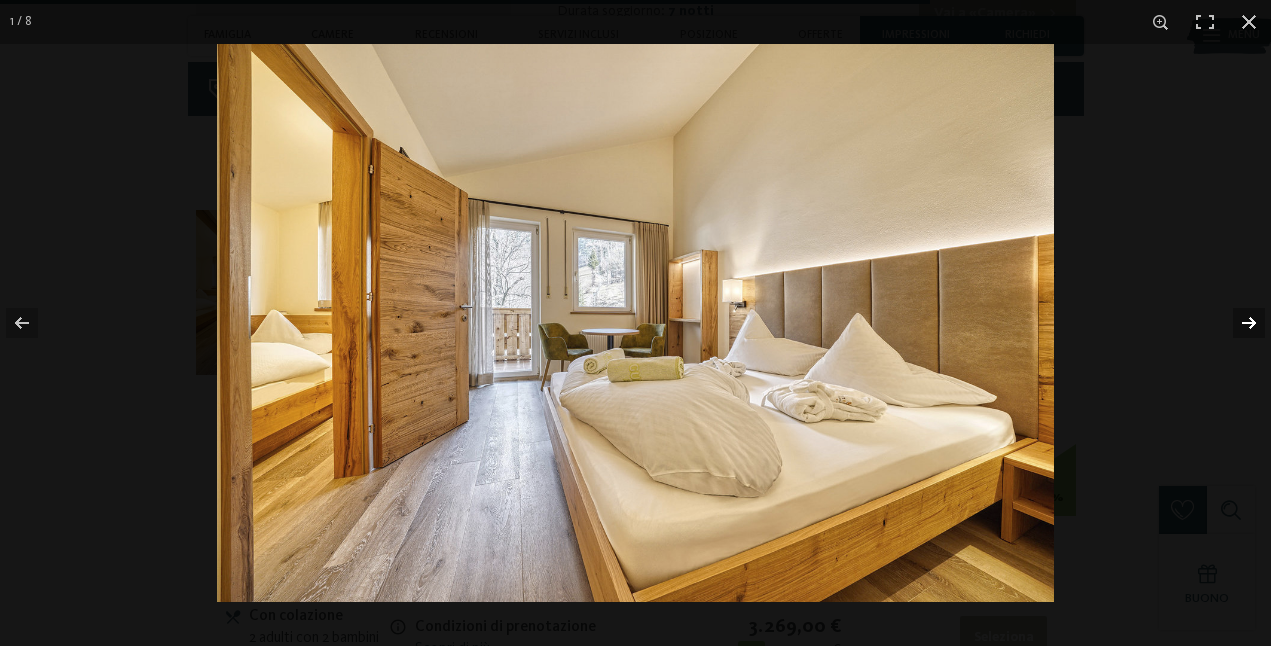 click at bounding box center (1236, 323) 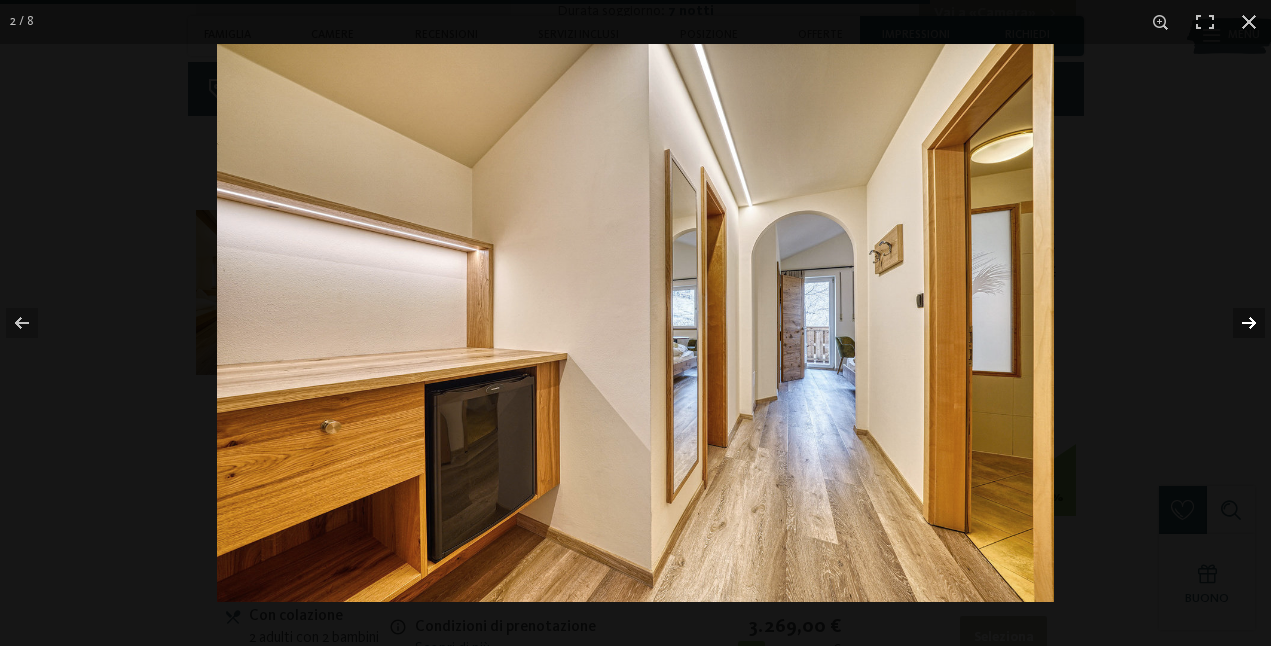 click at bounding box center [1236, 323] 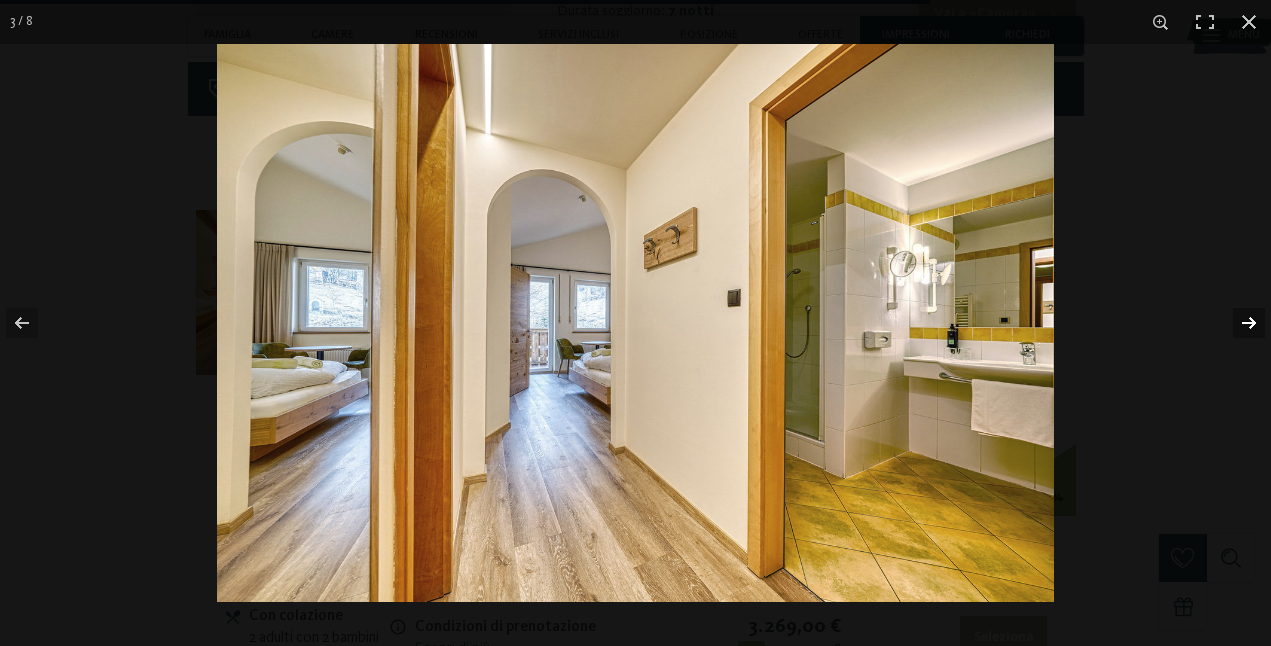 click at bounding box center (1236, 323) 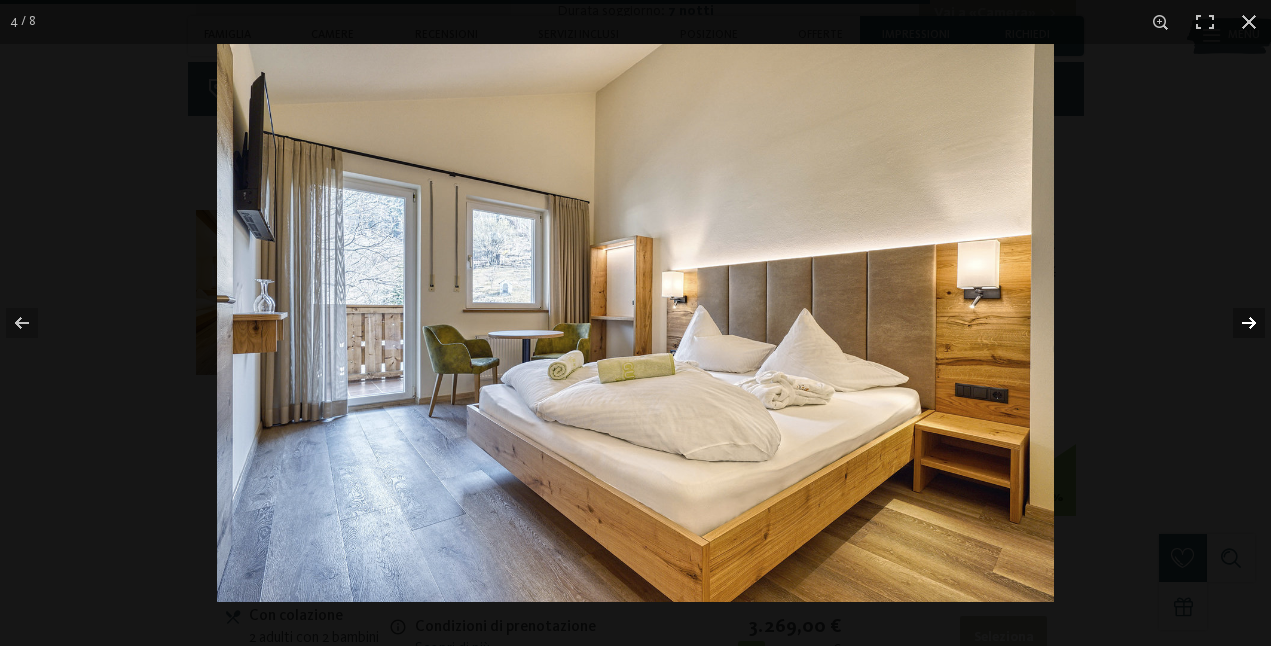 click at bounding box center [1236, 323] 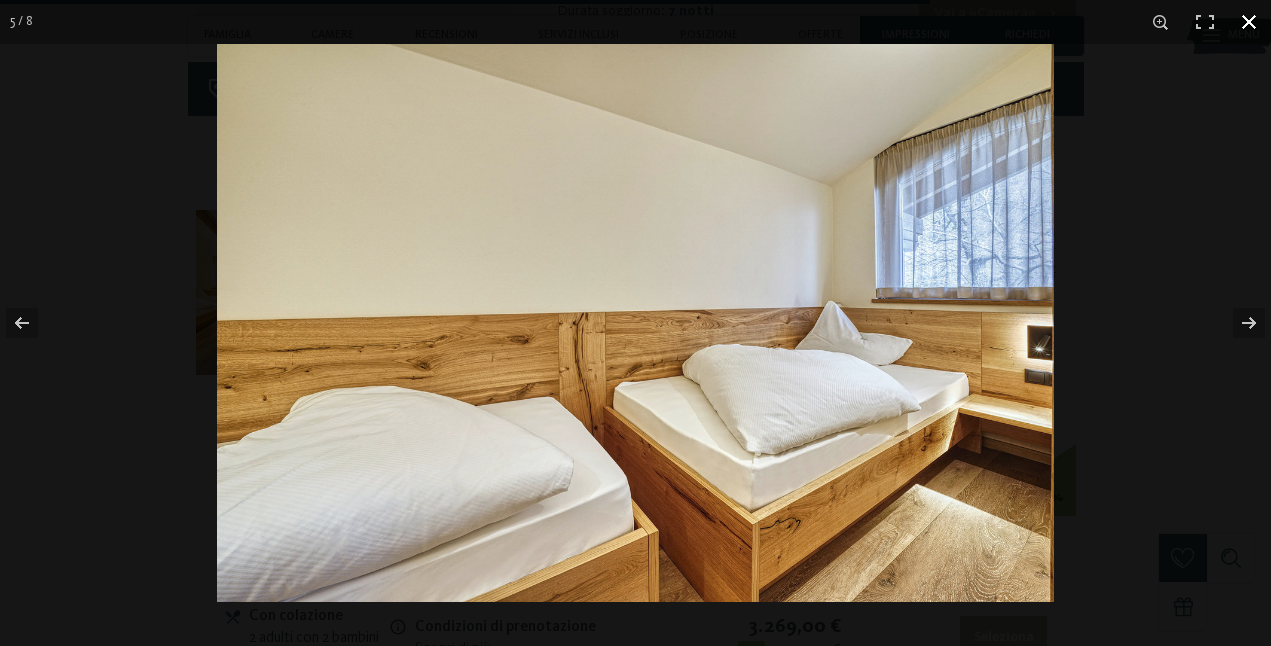 click at bounding box center [1249, 22] 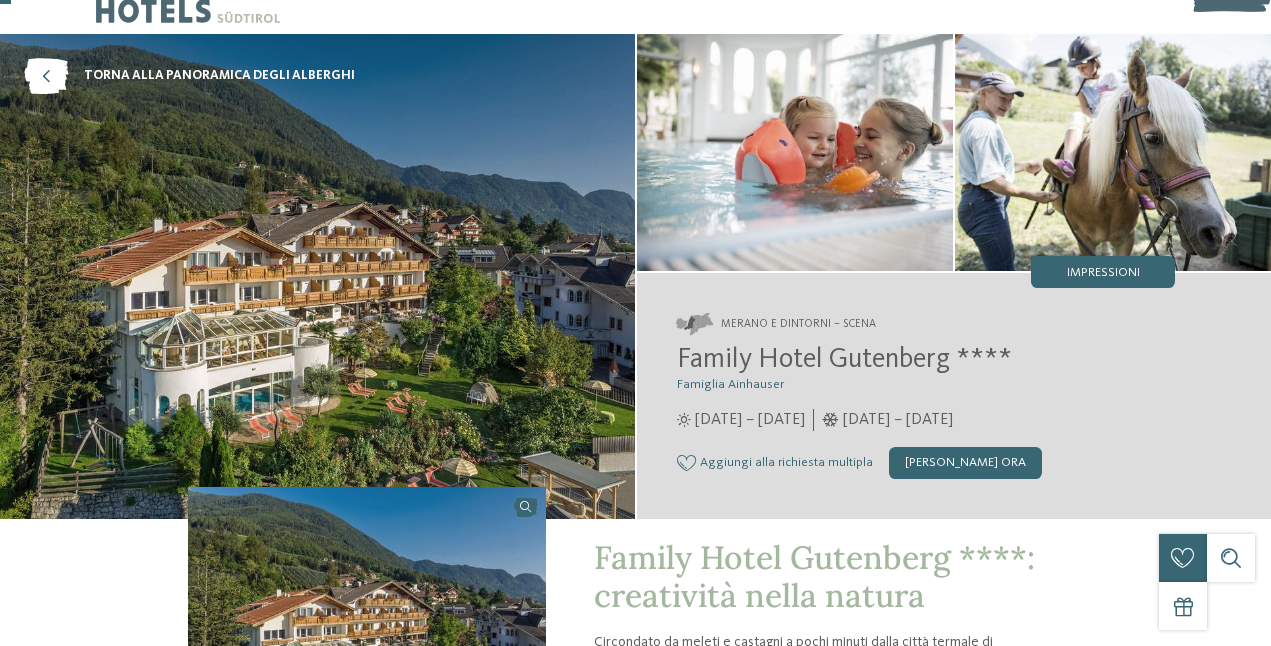 scroll, scrollTop: 50, scrollLeft: 0, axis: vertical 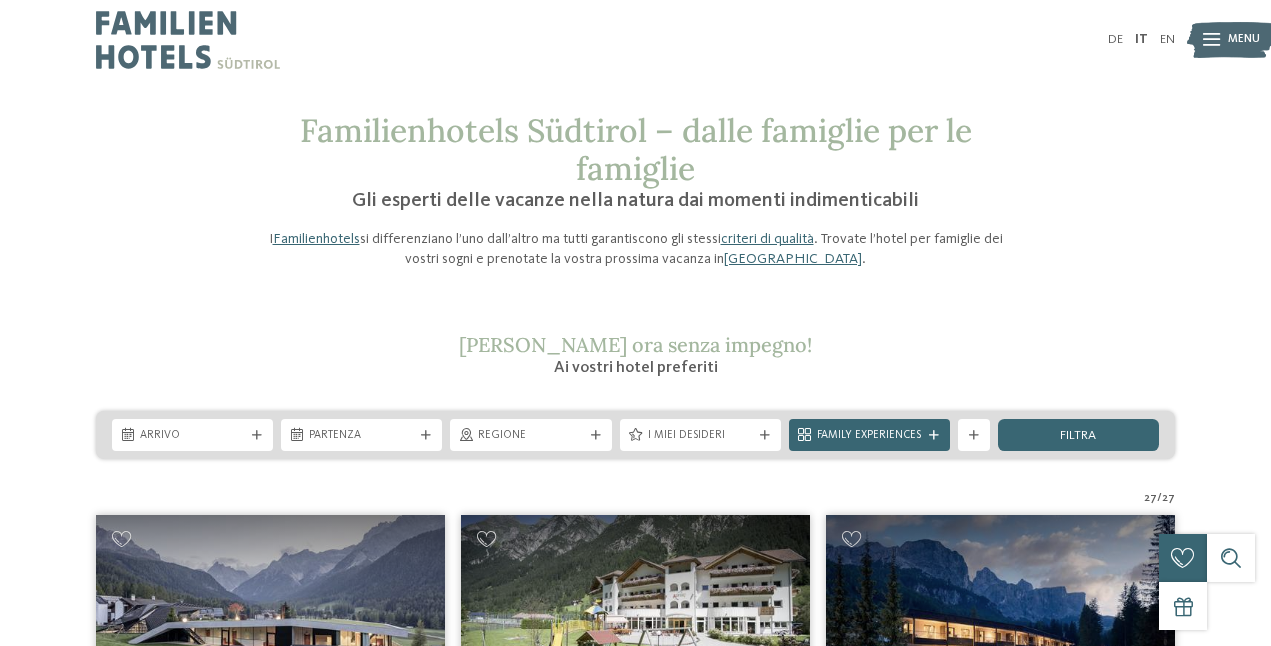 click on "Menu" at bounding box center [1244, 40] 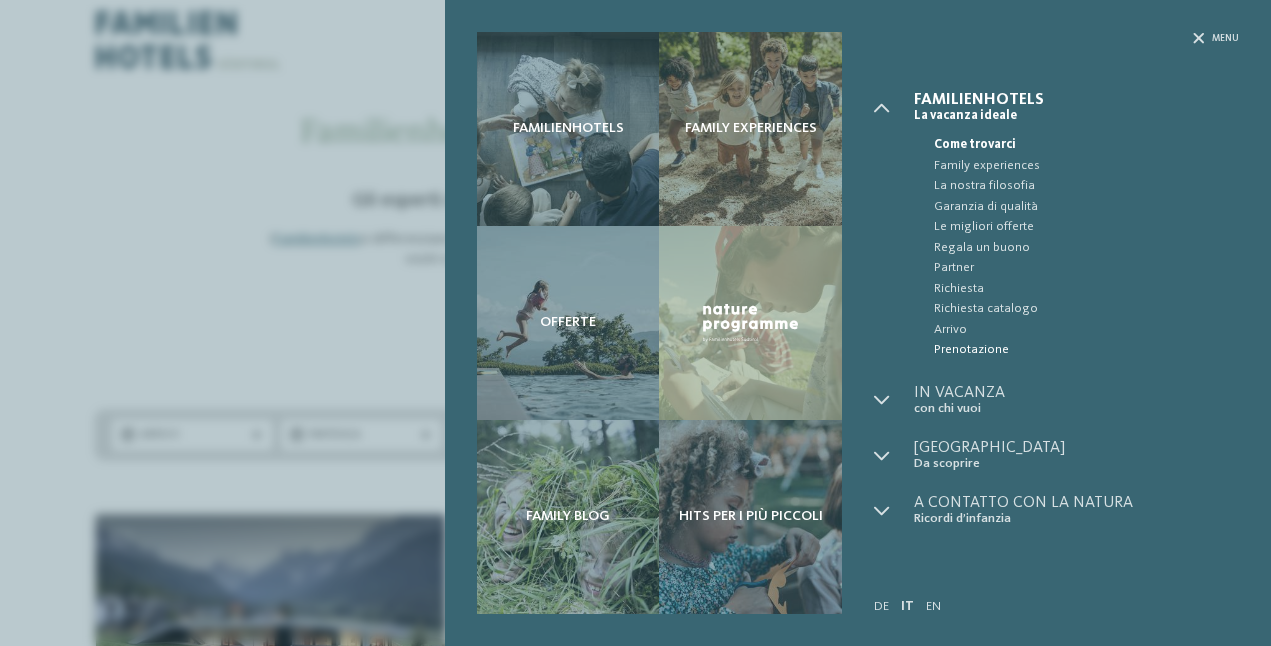 click on "Prenotazione" at bounding box center [1086, 350] 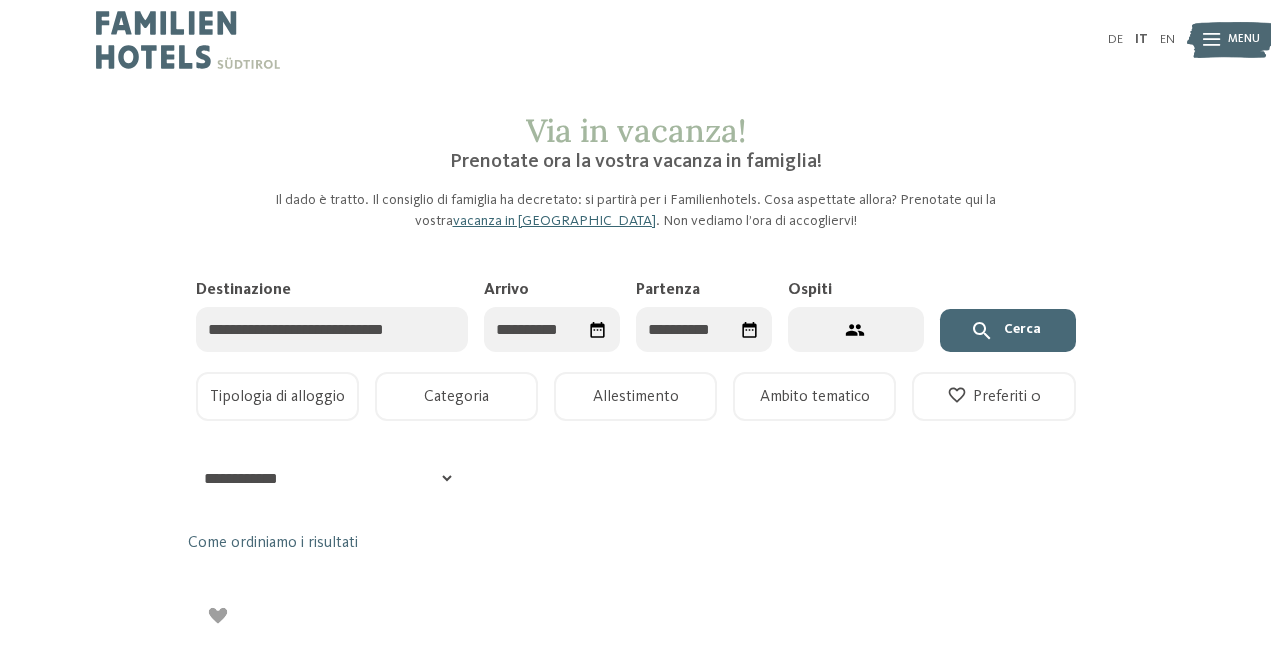 scroll, scrollTop: 0, scrollLeft: 0, axis: both 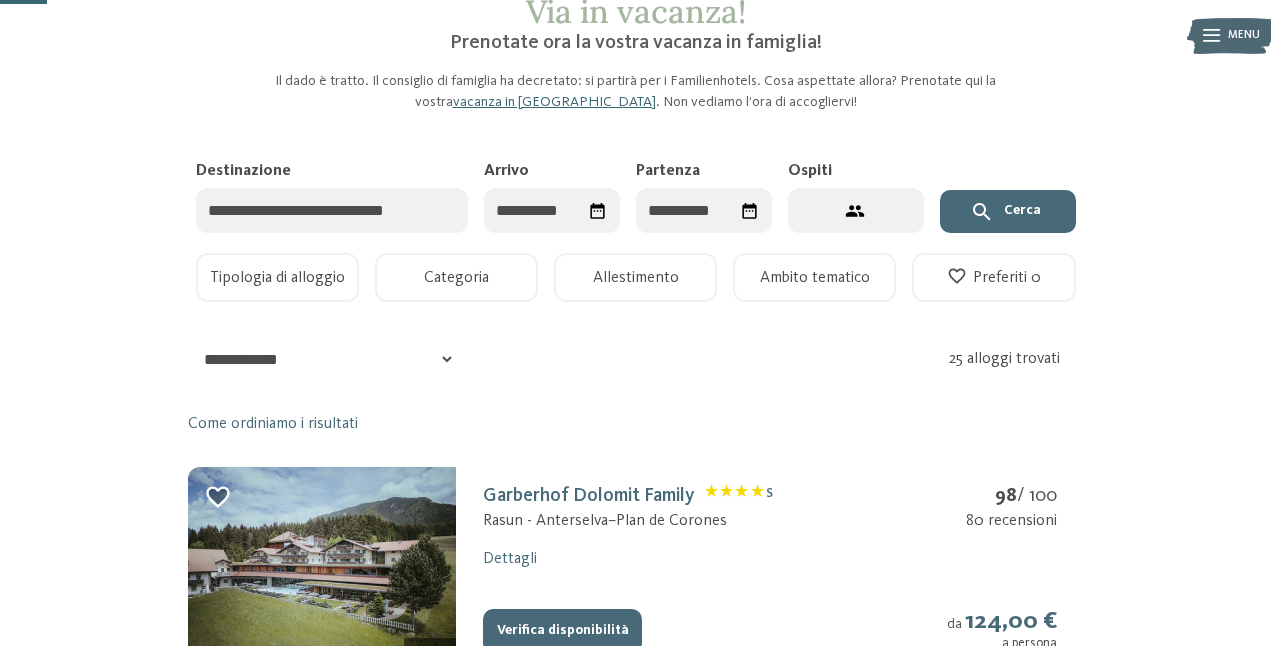 click on "Destinazione" at bounding box center [332, 210] 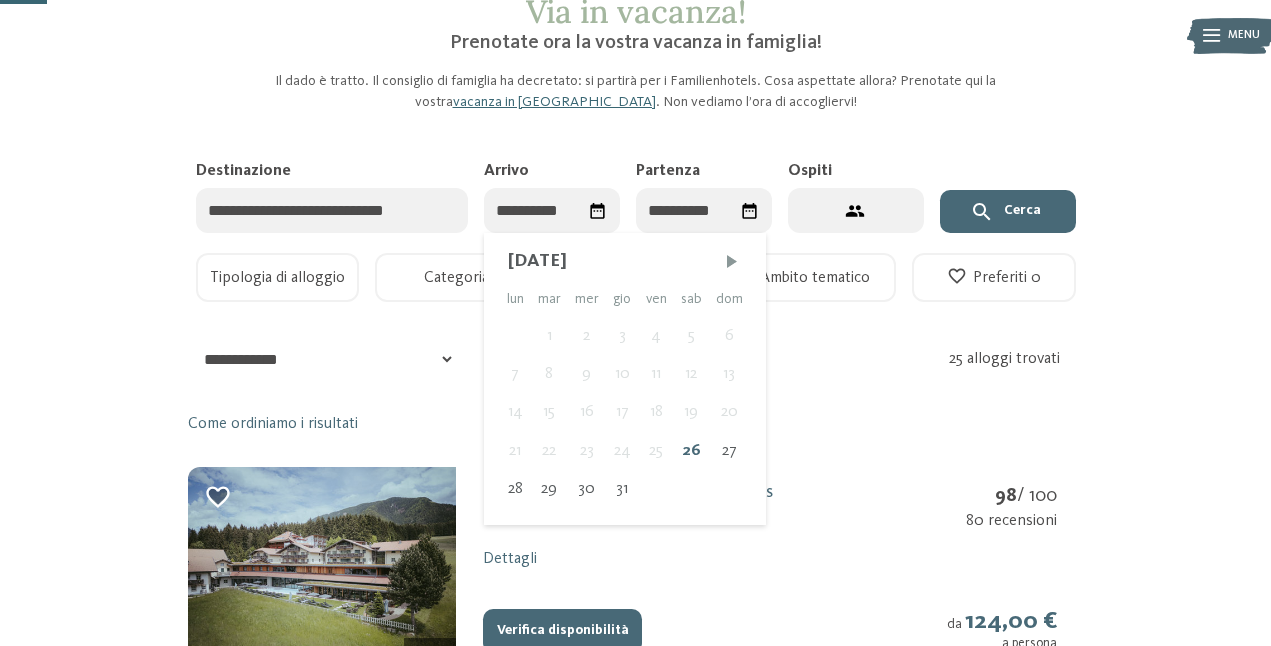 click on "Arrivo" at bounding box center [552, 210] 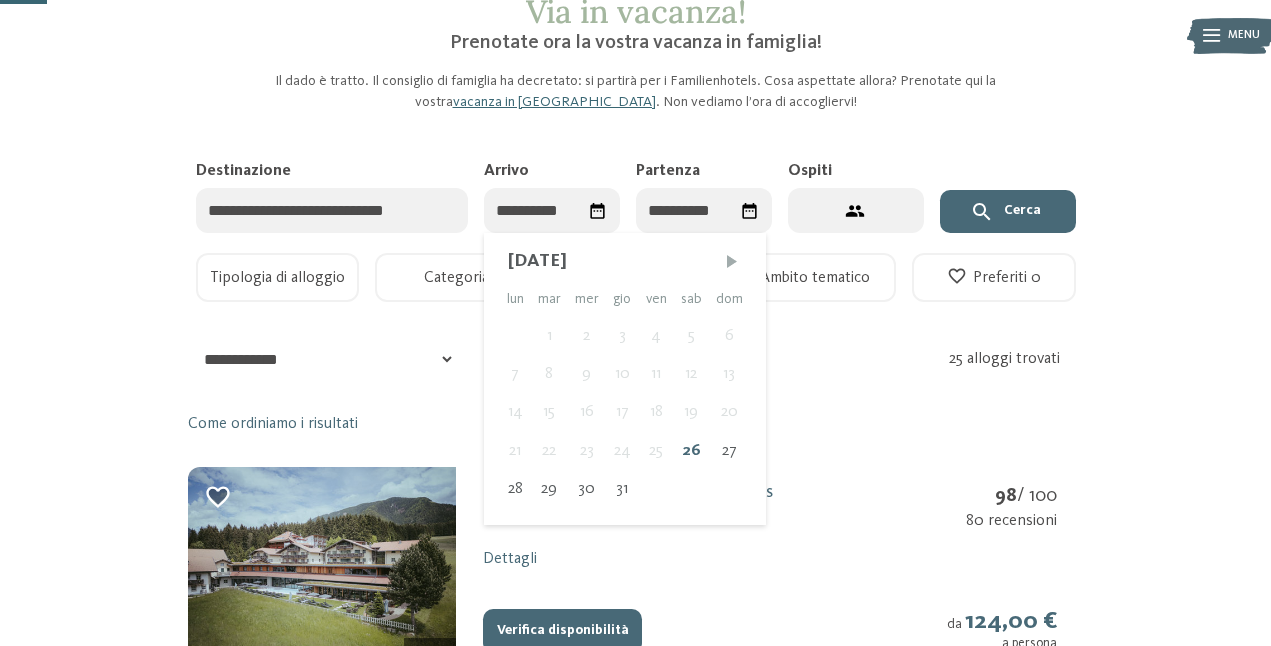 click at bounding box center (732, 261) 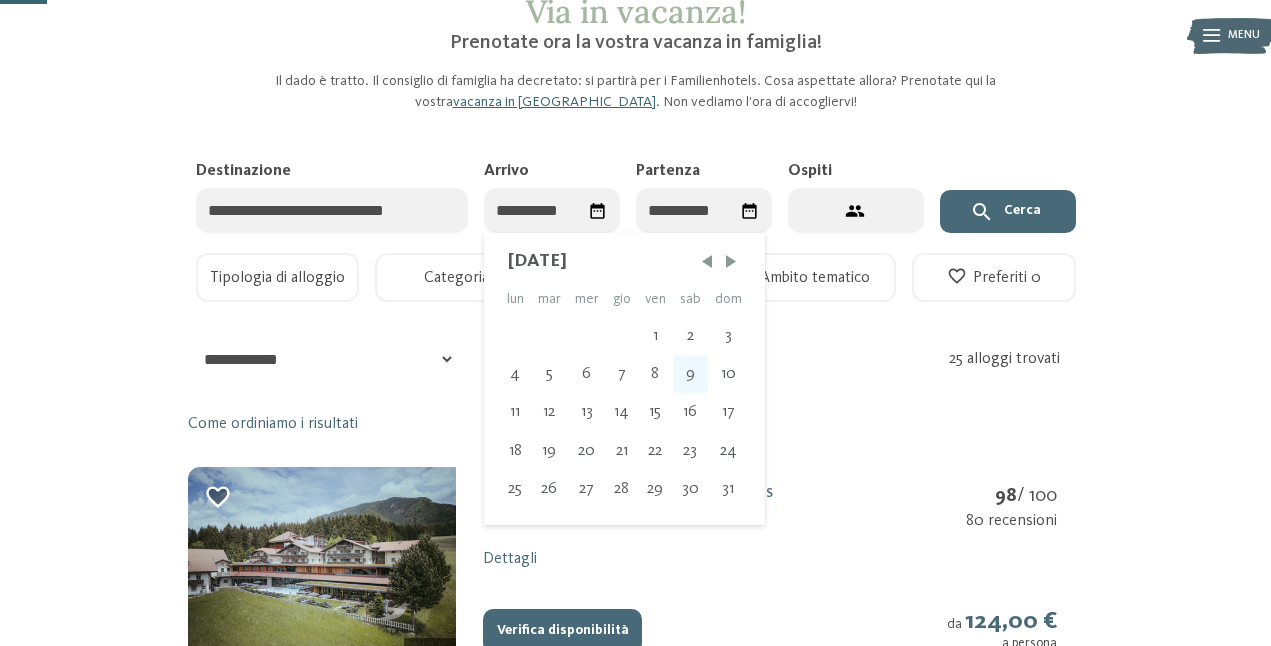 click on "9" at bounding box center [690, 374] 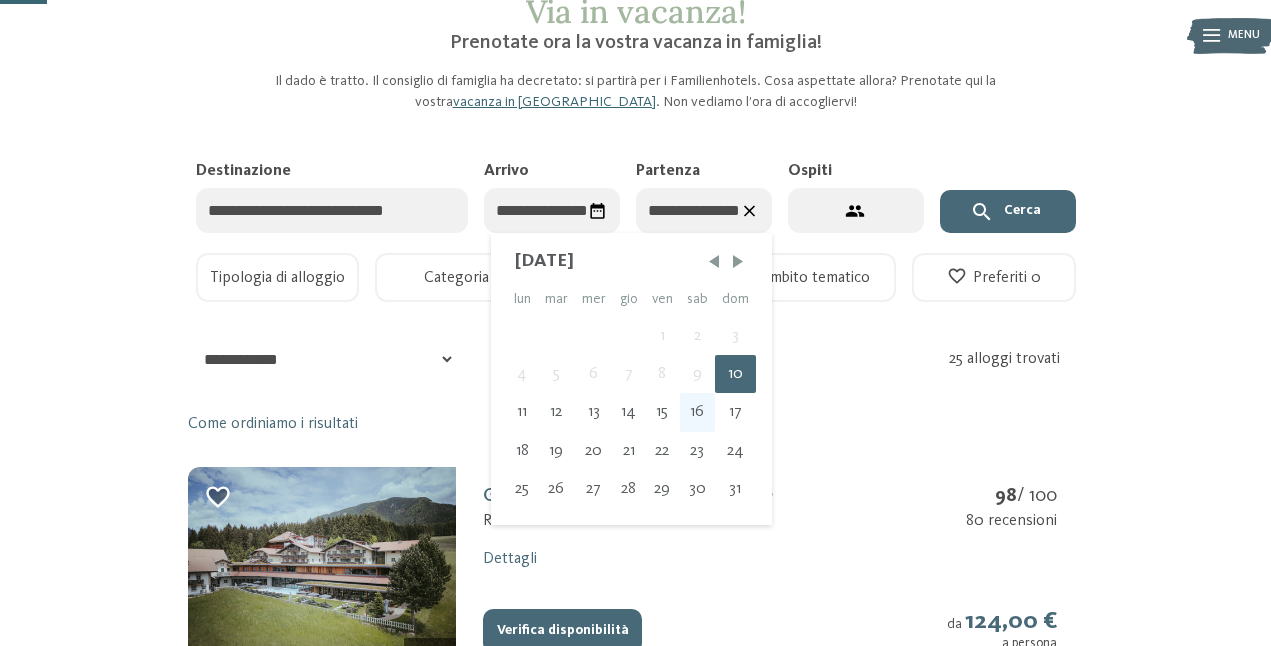click on "16" at bounding box center (697, 412) 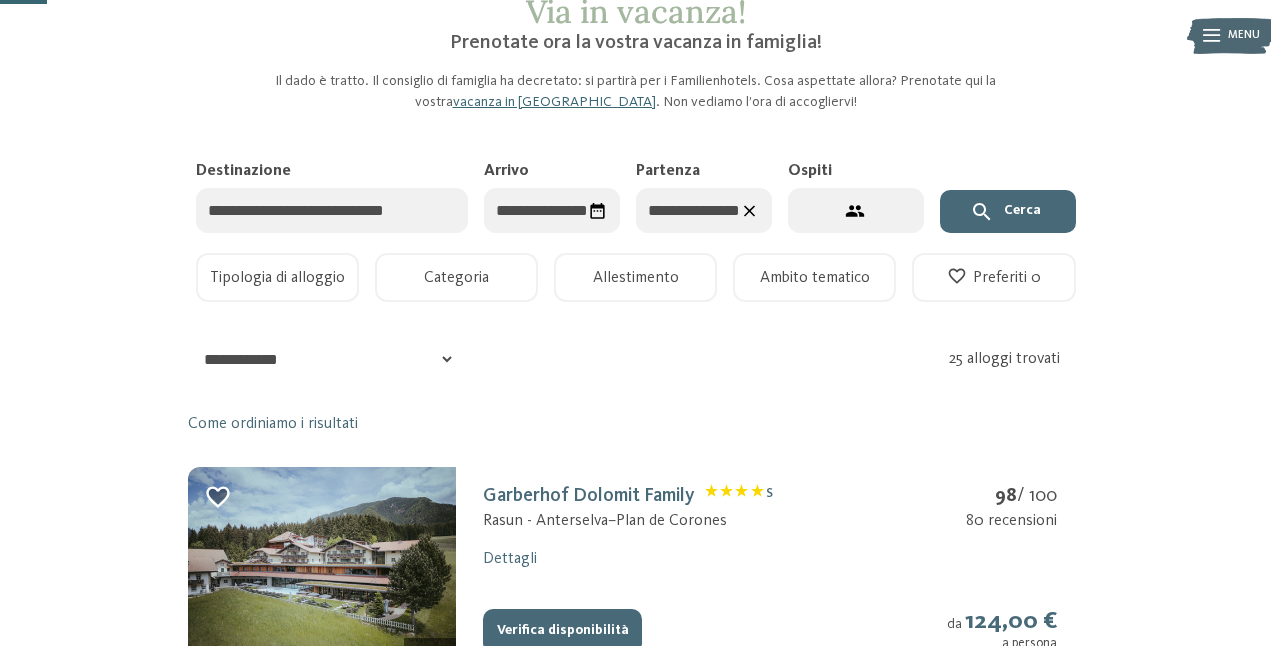 click on "2 ospiti – 1 camera" at bounding box center (856, 210) 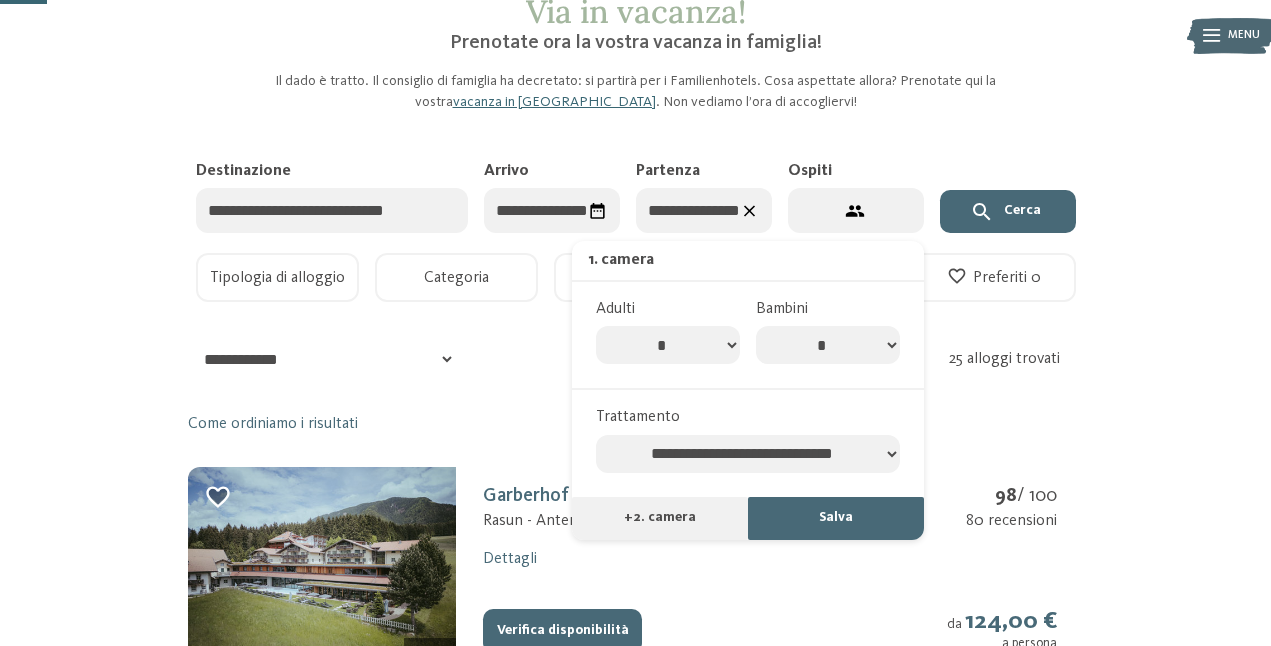click on "* * * * * * * *" at bounding box center (828, 345) 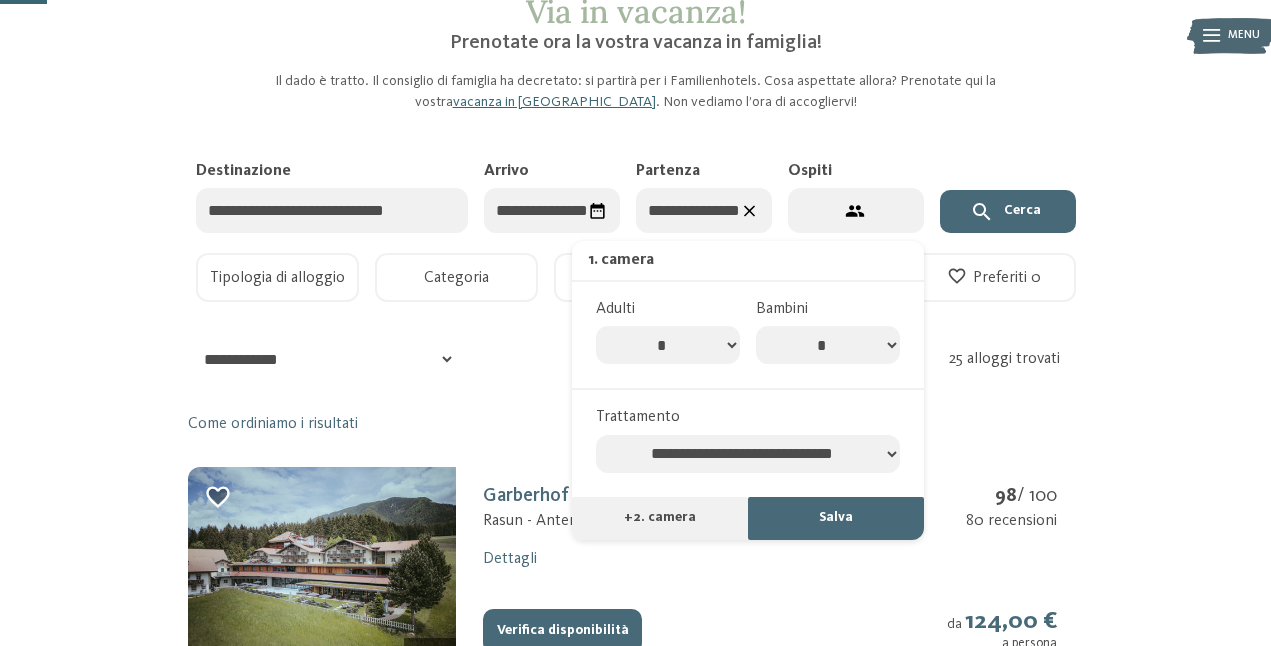select on "*" 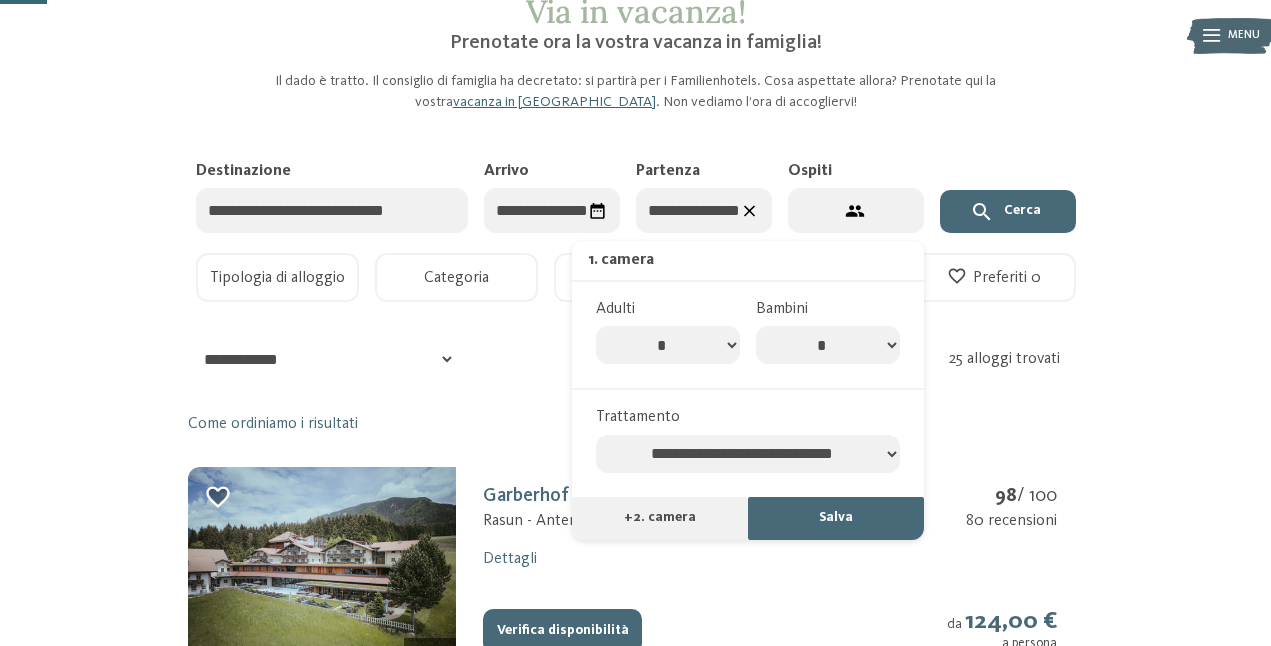 select on "*" 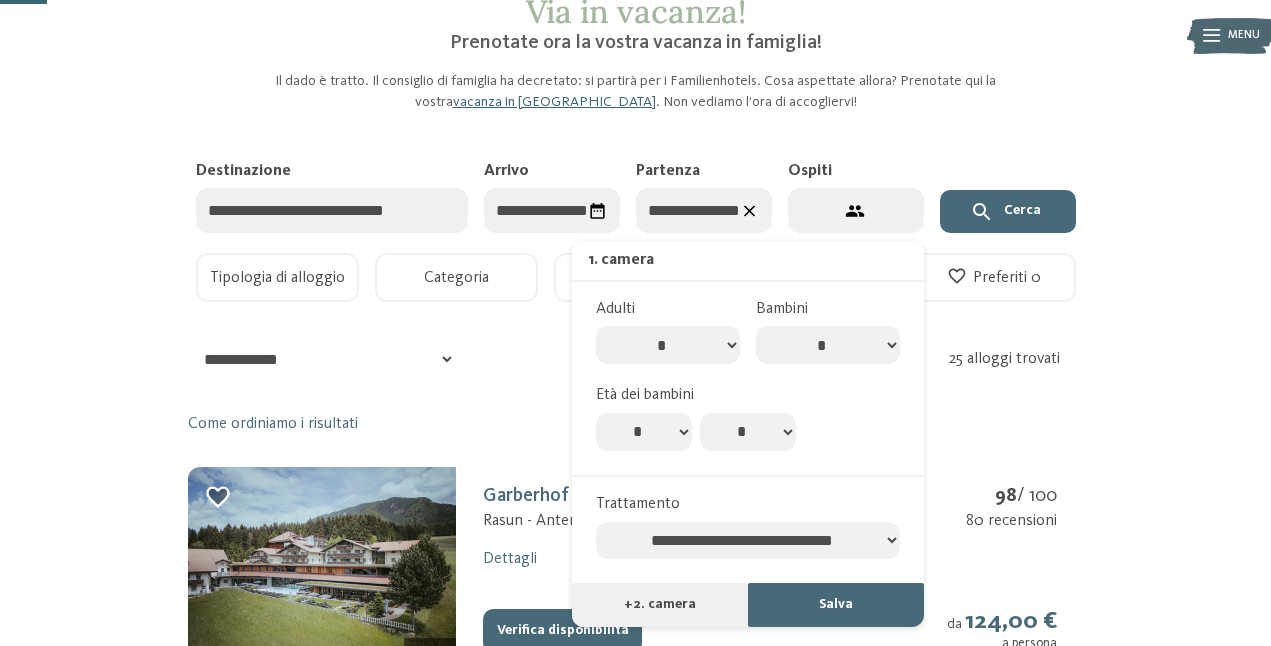 click on "* * * * * * * * * * ** ** ** ** ** ** ** **" at bounding box center [644, 432] 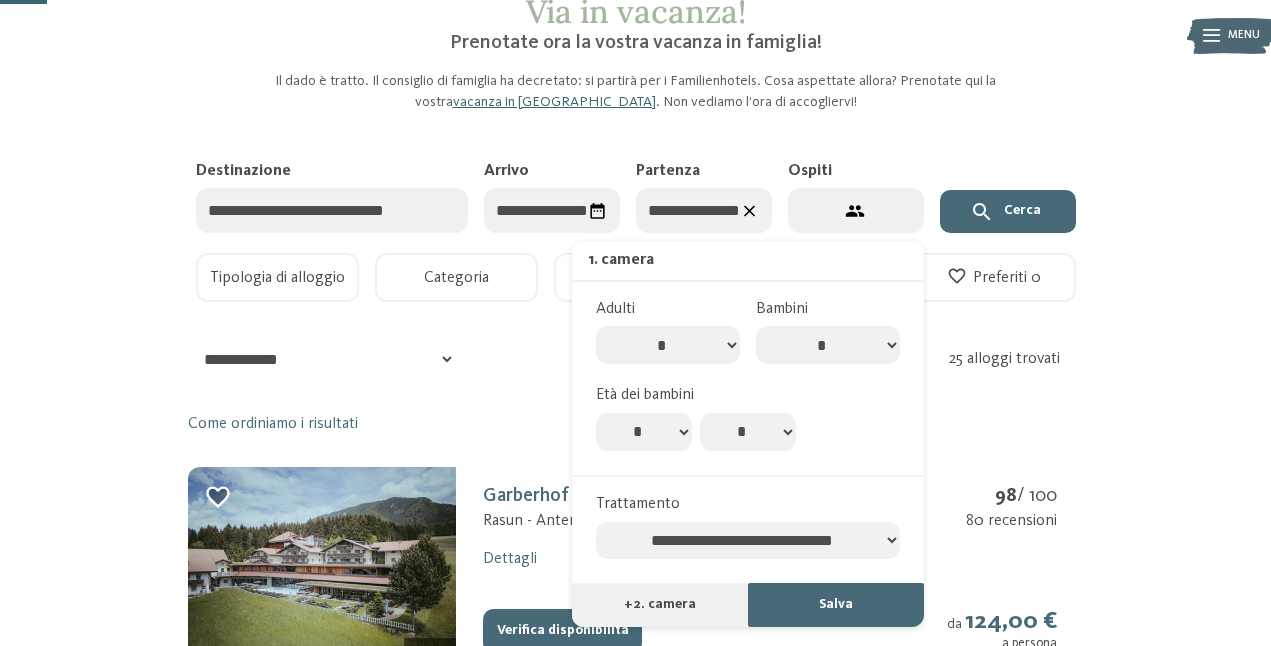 select on "*" 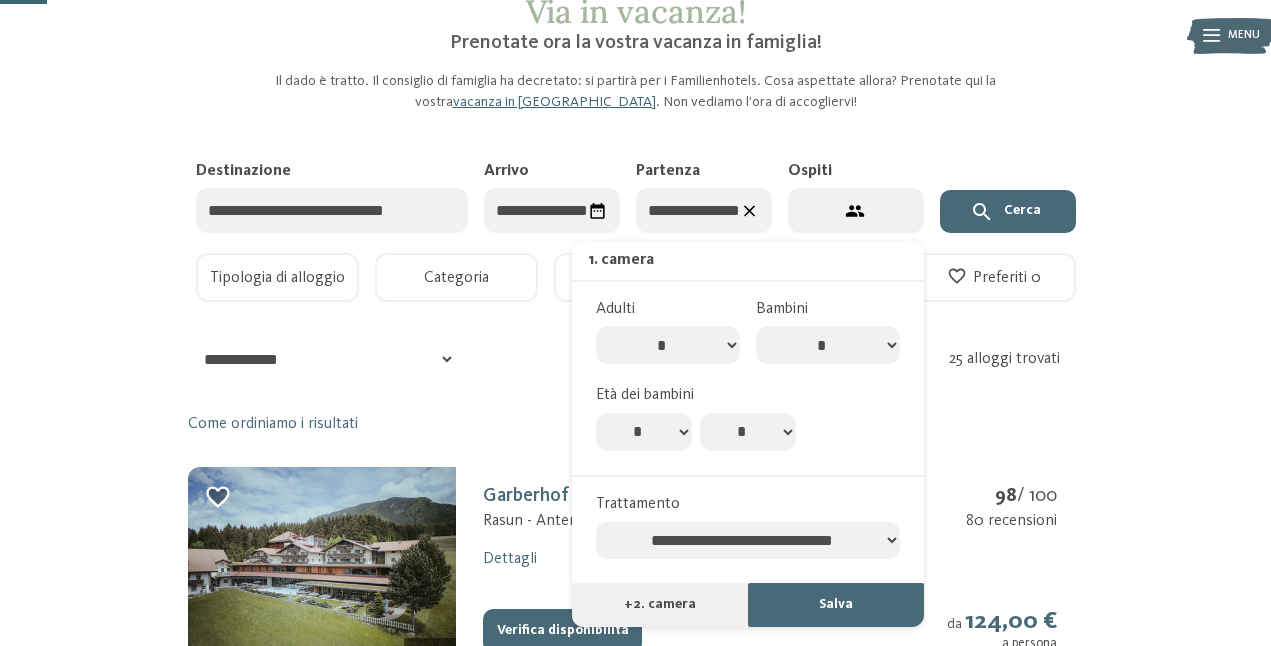 click on "* * * * * * * * * * ** ** ** ** ** ** ** **" at bounding box center (748, 432) 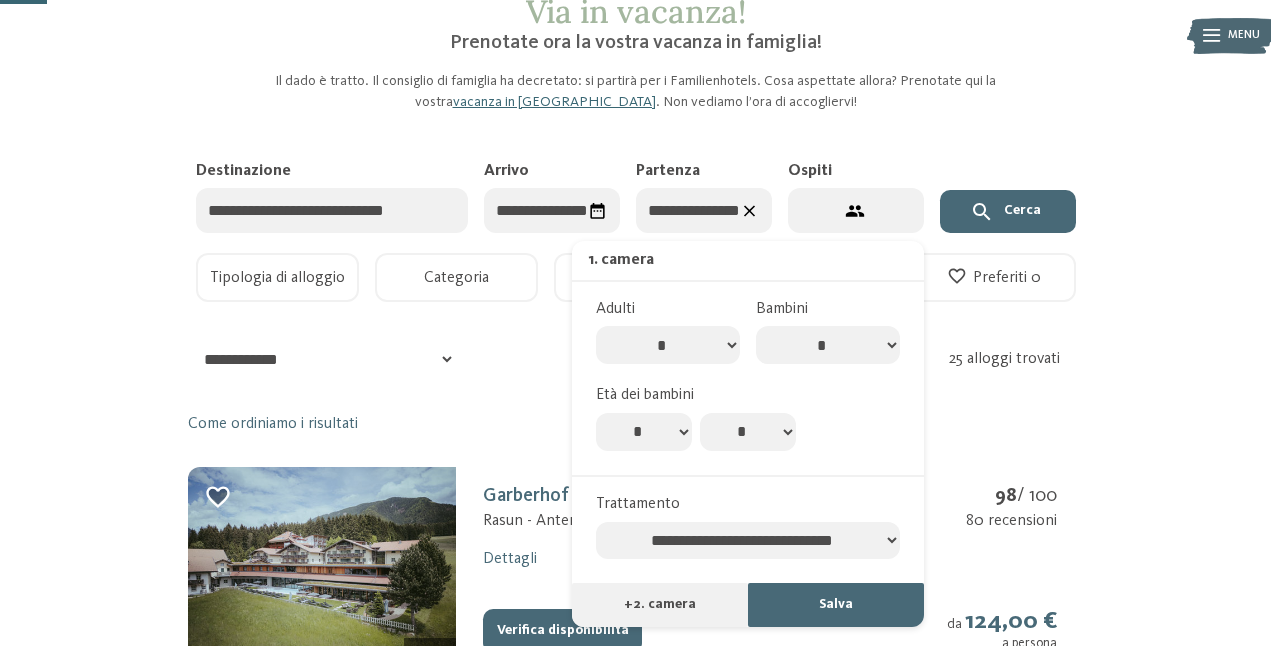 select on "*" 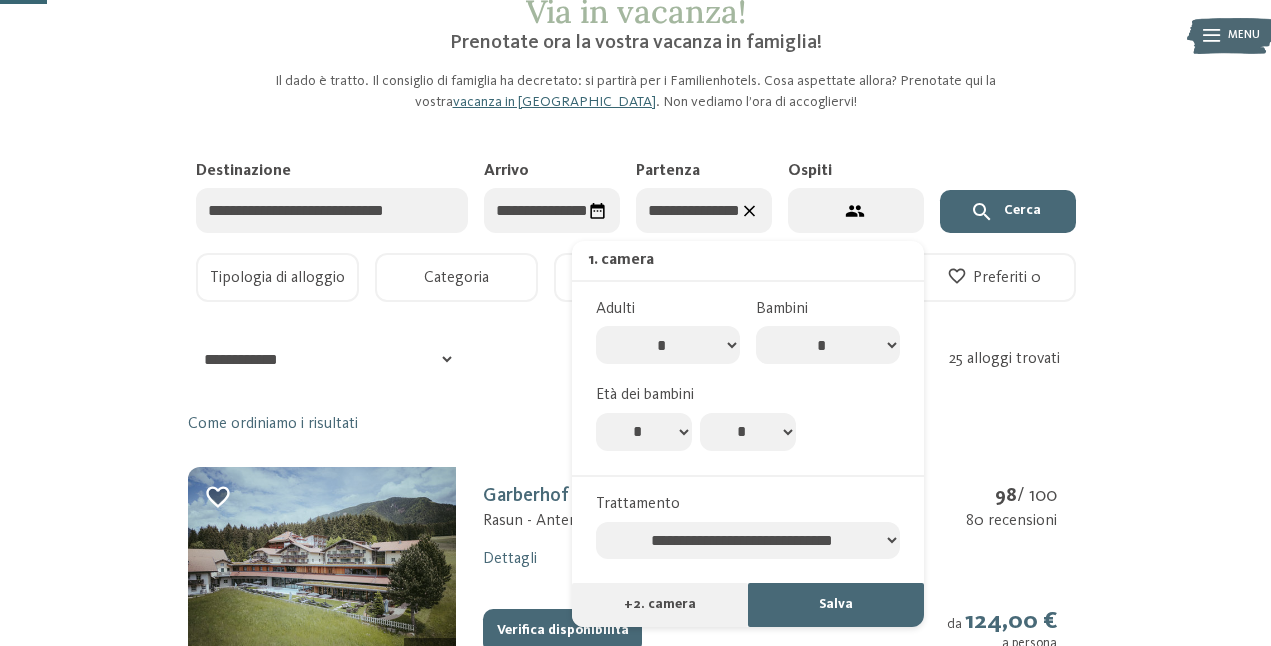 click on "Salva" at bounding box center [836, 605] 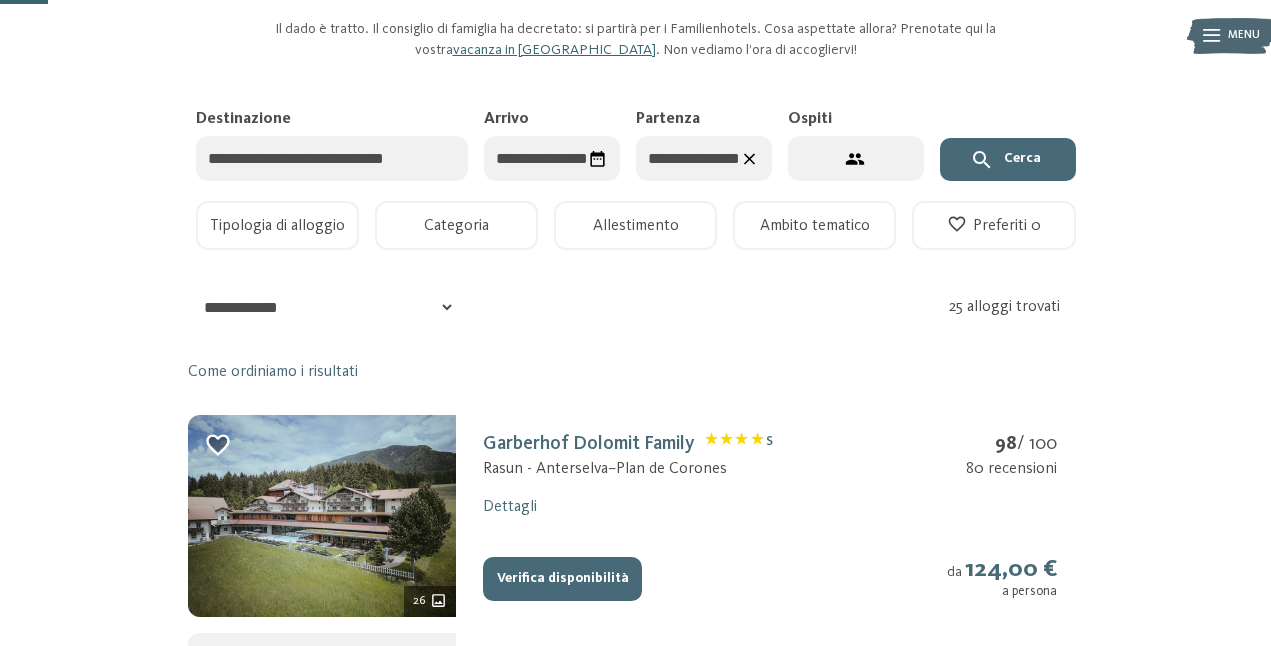 scroll, scrollTop: 199, scrollLeft: 0, axis: vertical 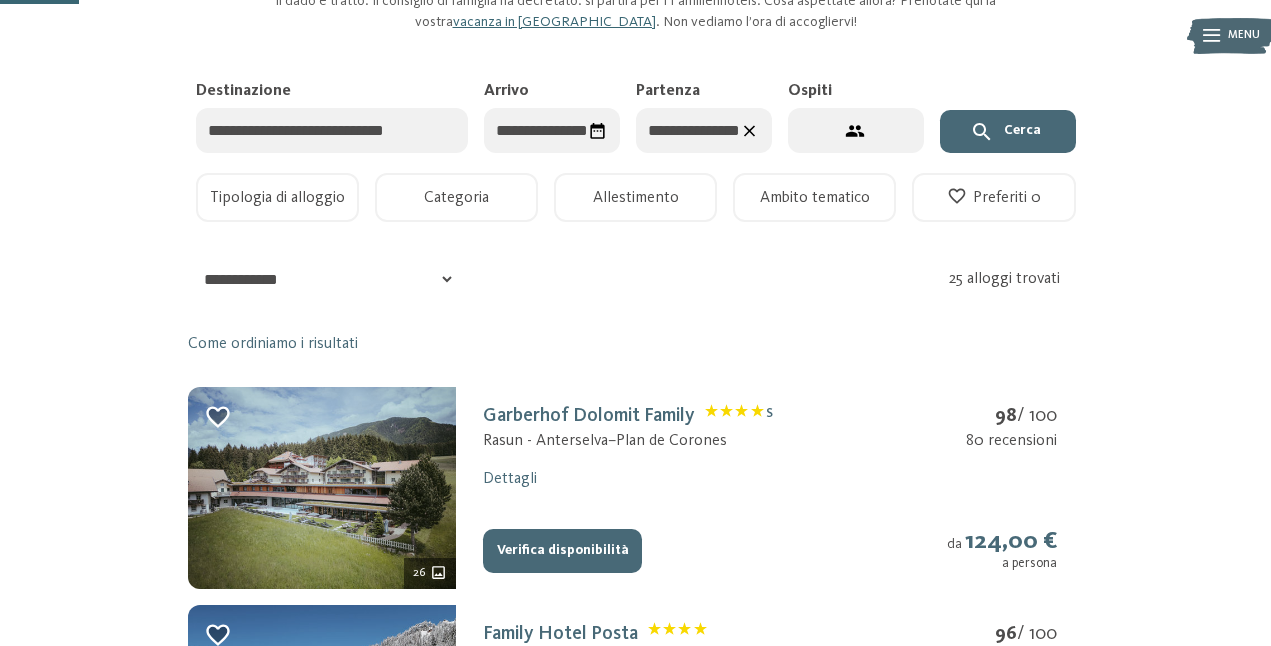 click on "Cerca" at bounding box center (1008, 132) 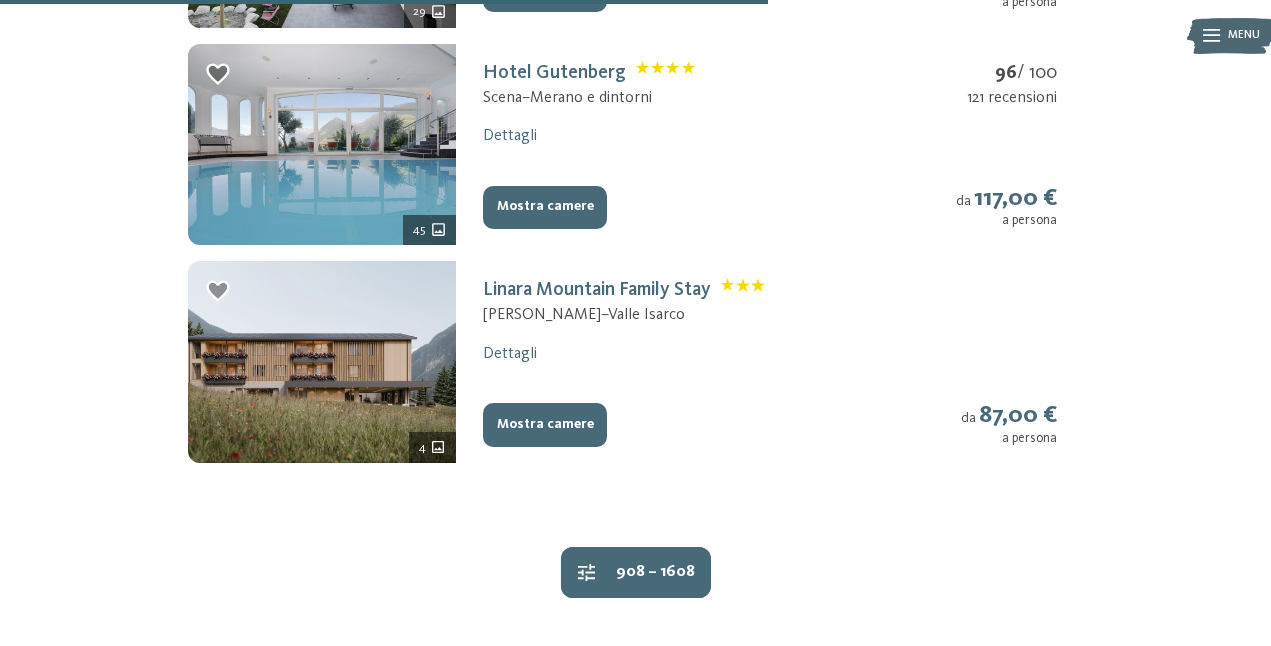 scroll, scrollTop: 1204, scrollLeft: 0, axis: vertical 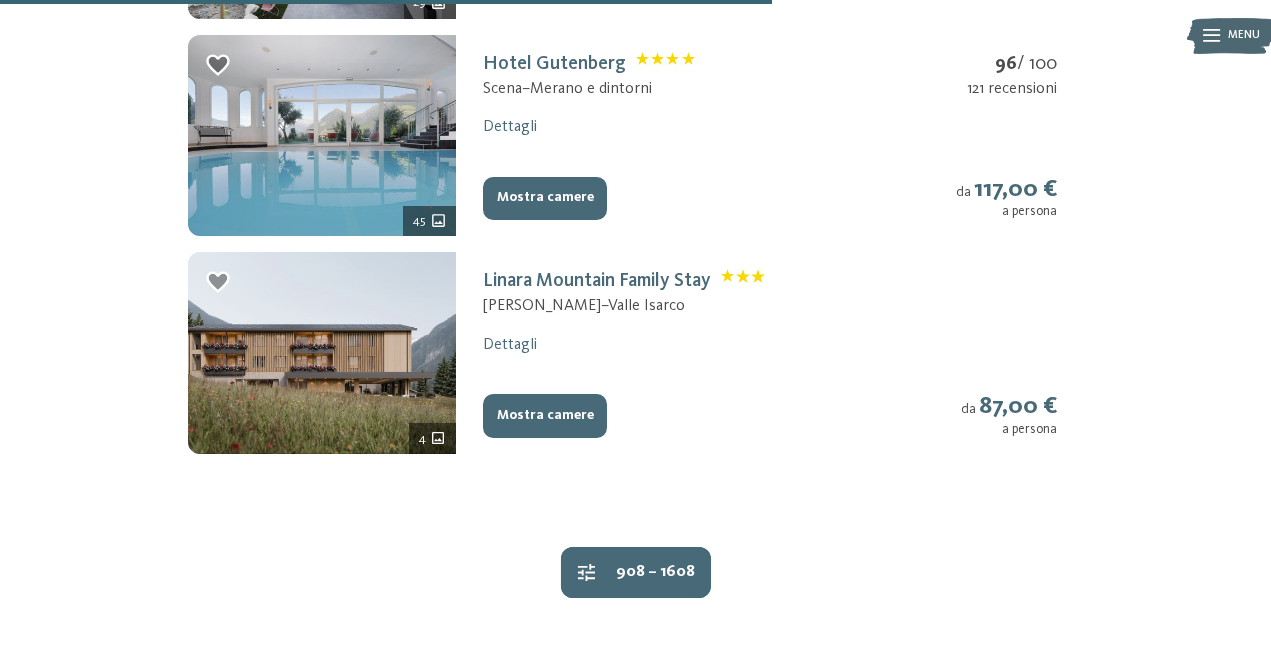 click on "Mostra camere" at bounding box center [545, 416] 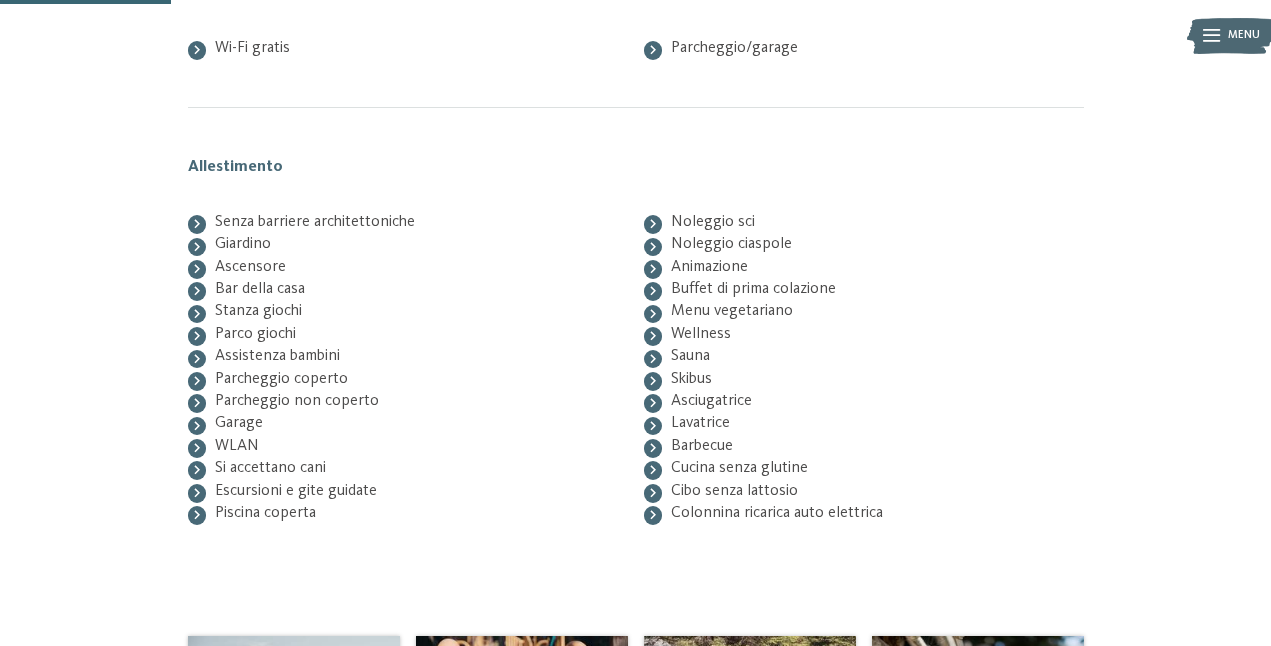 scroll, scrollTop: 262, scrollLeft: 0, axis: vertical 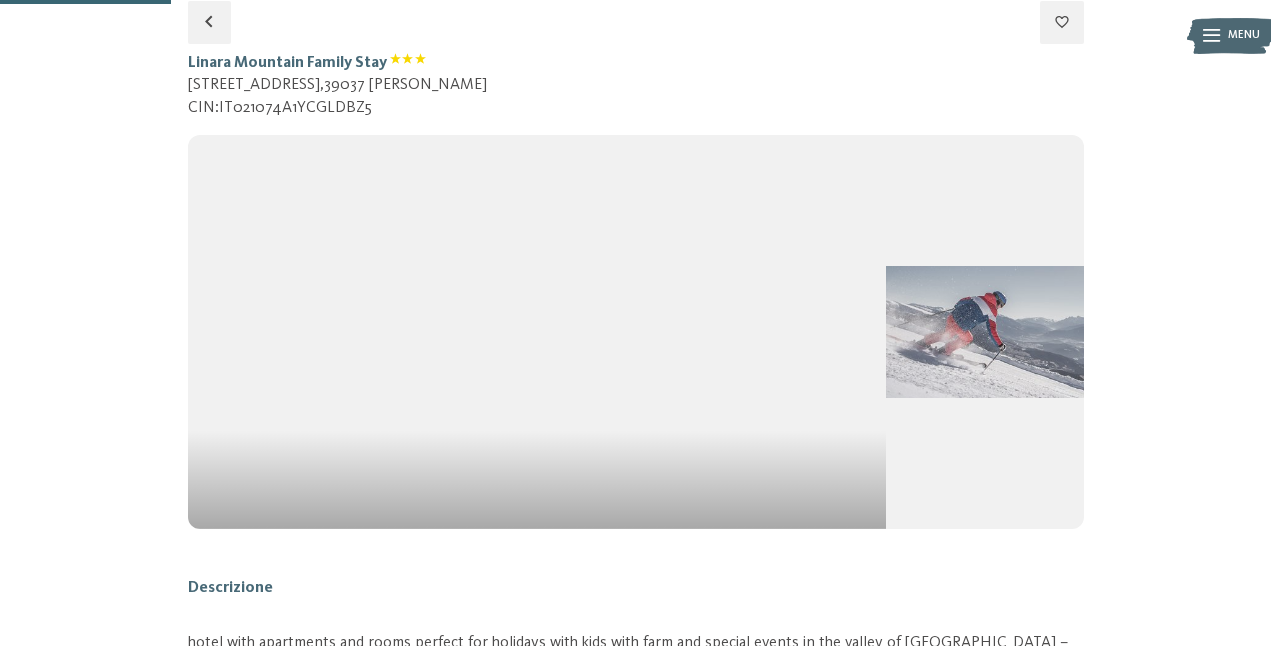 select on "*" 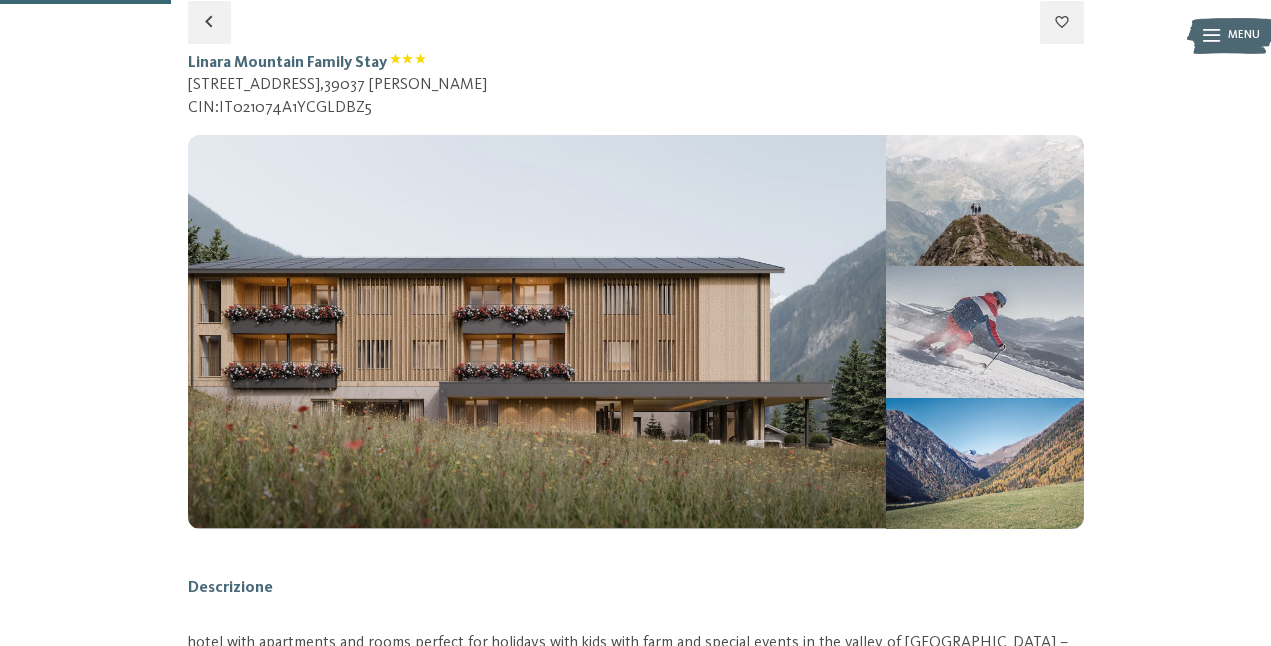 select on "*" 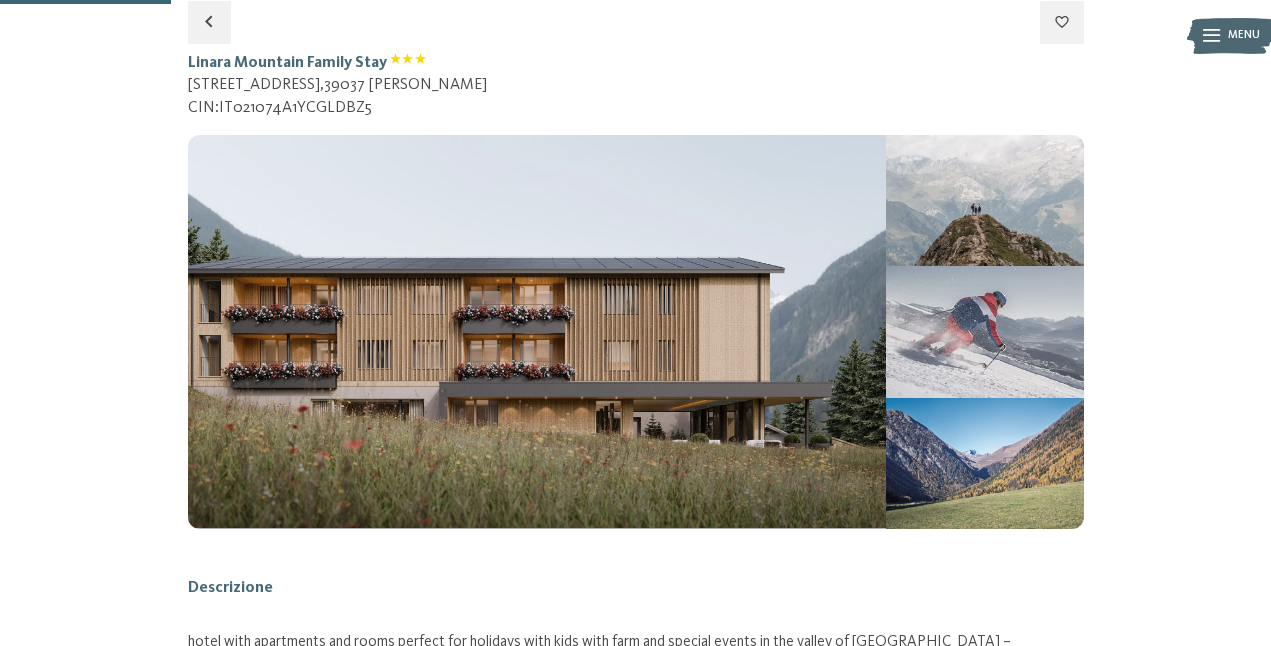 select on "**********" 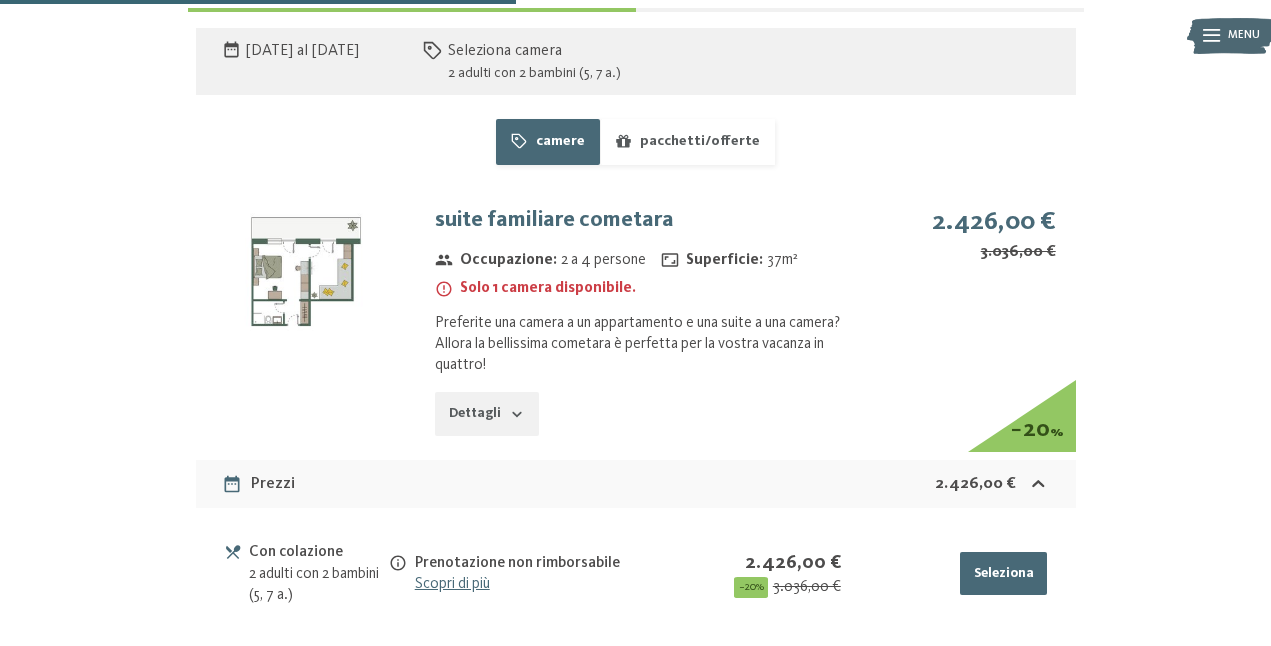 scroll, scrollTop: 1176, scrollLeft: 0, axis: vertical 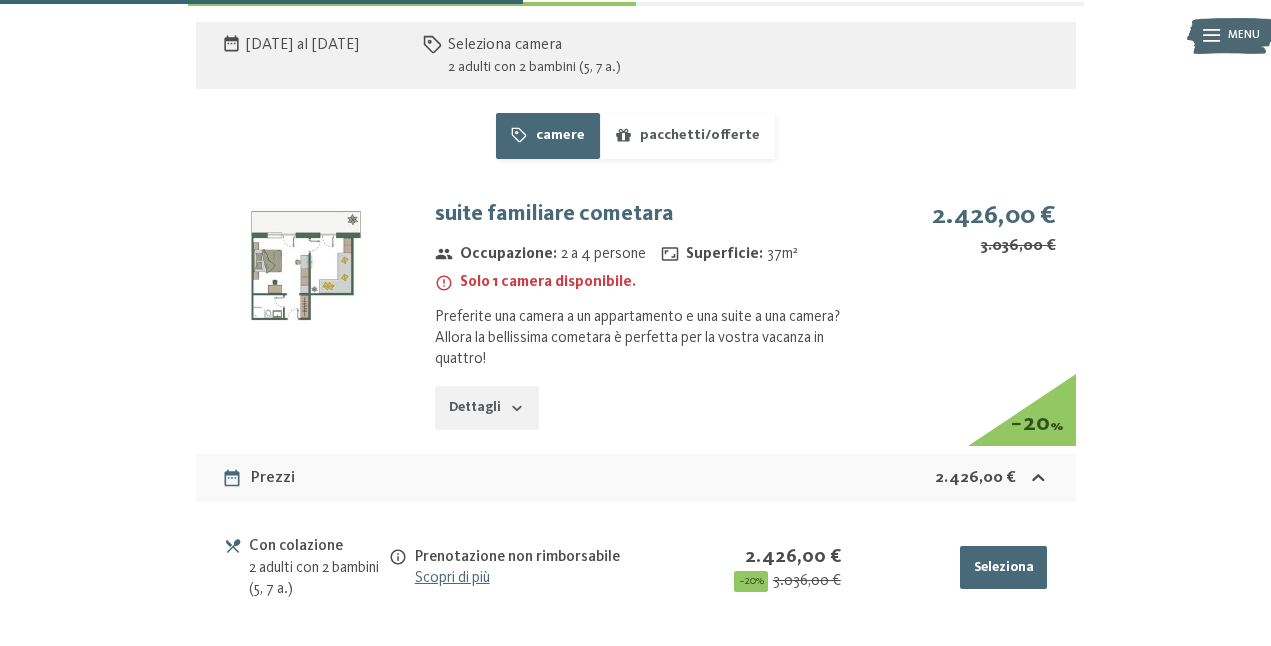 click on "Dettagli" at bounding box center [486, 408] 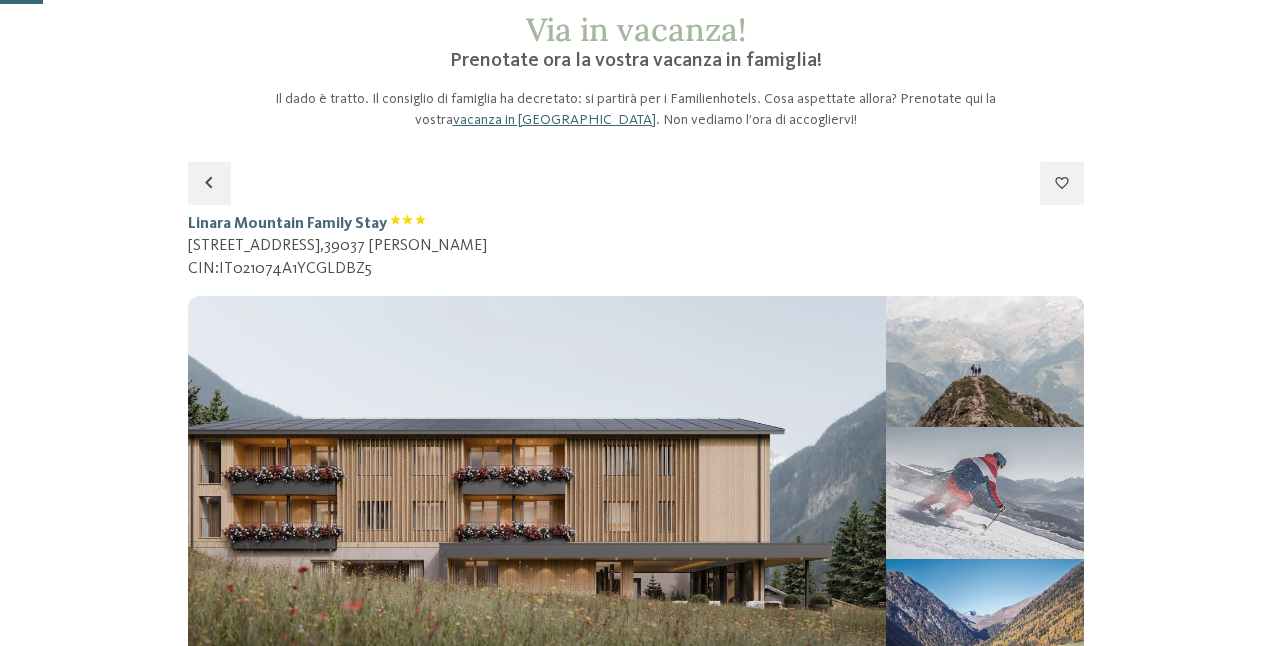 scroll, scrollTop: 0, scrollLeft: 0, axis: both 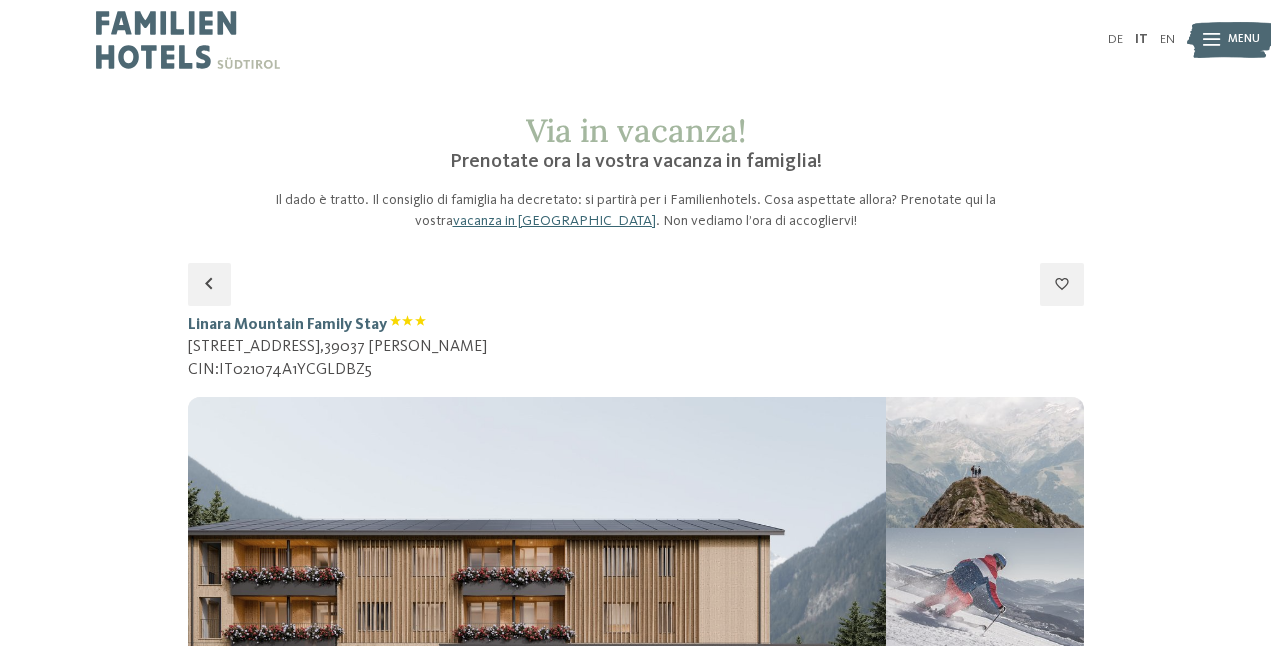 click 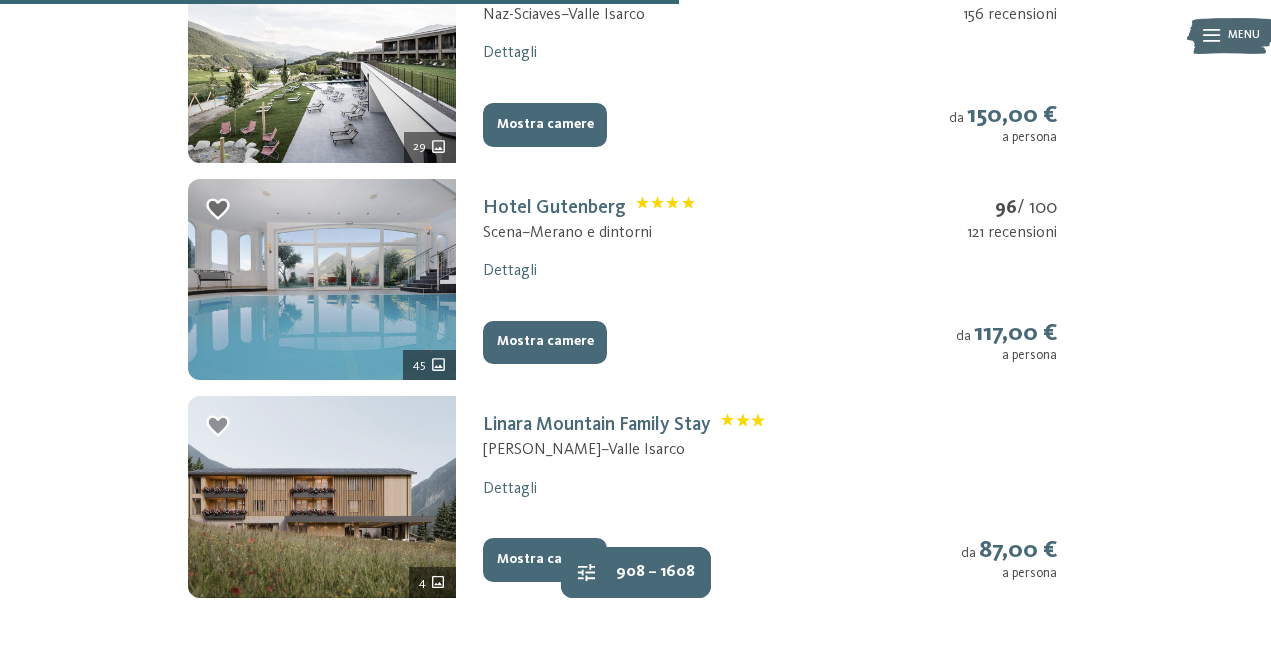 scroll, scrollTop: 1059, scrollLeft: 0, axis: vertical 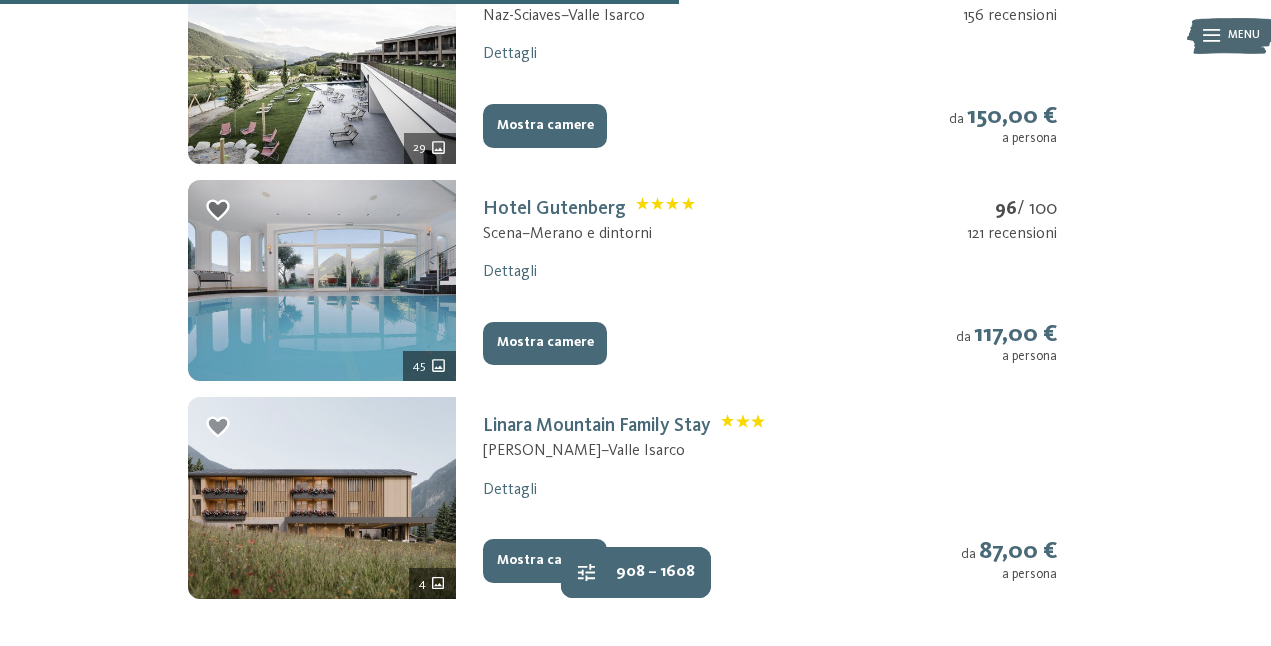 click on "Mostra camere" at bounding box center (545, 344) 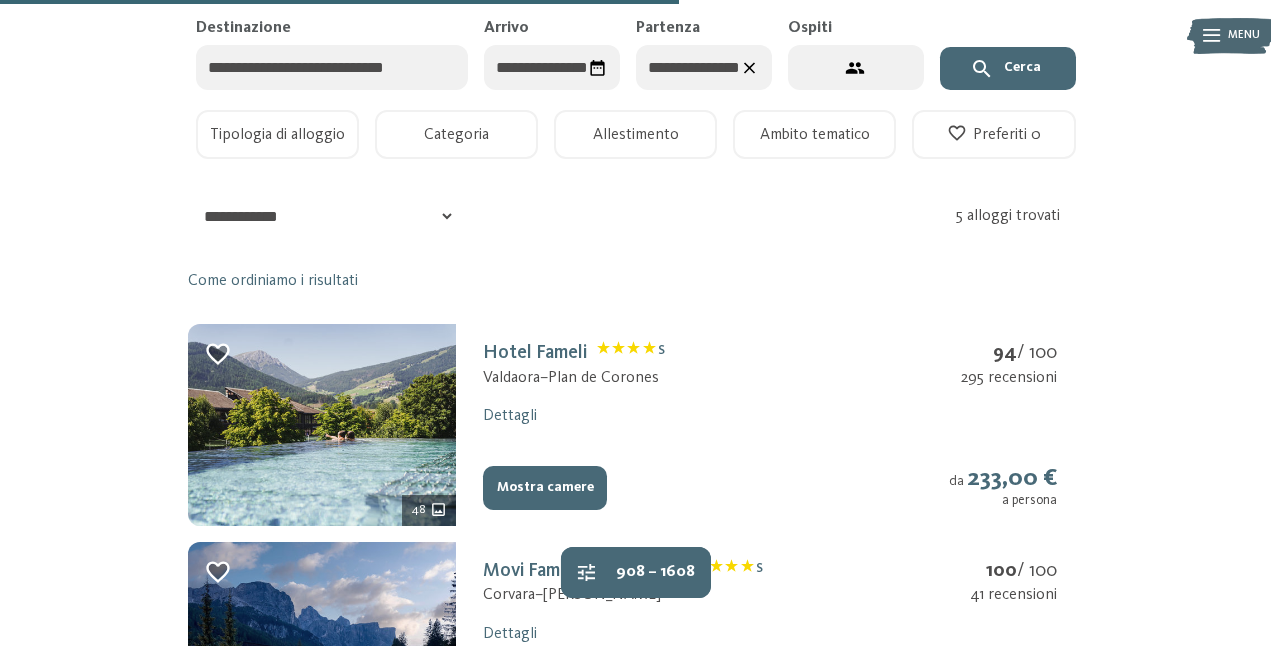 select on "*" 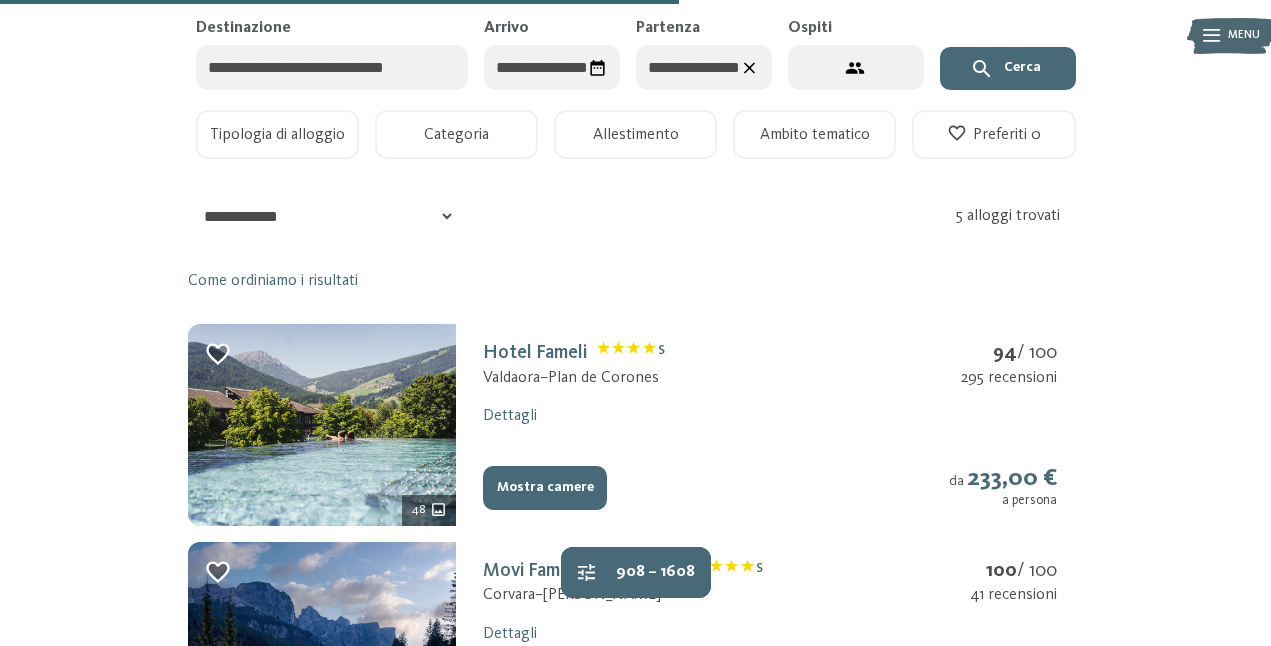 select on "*" 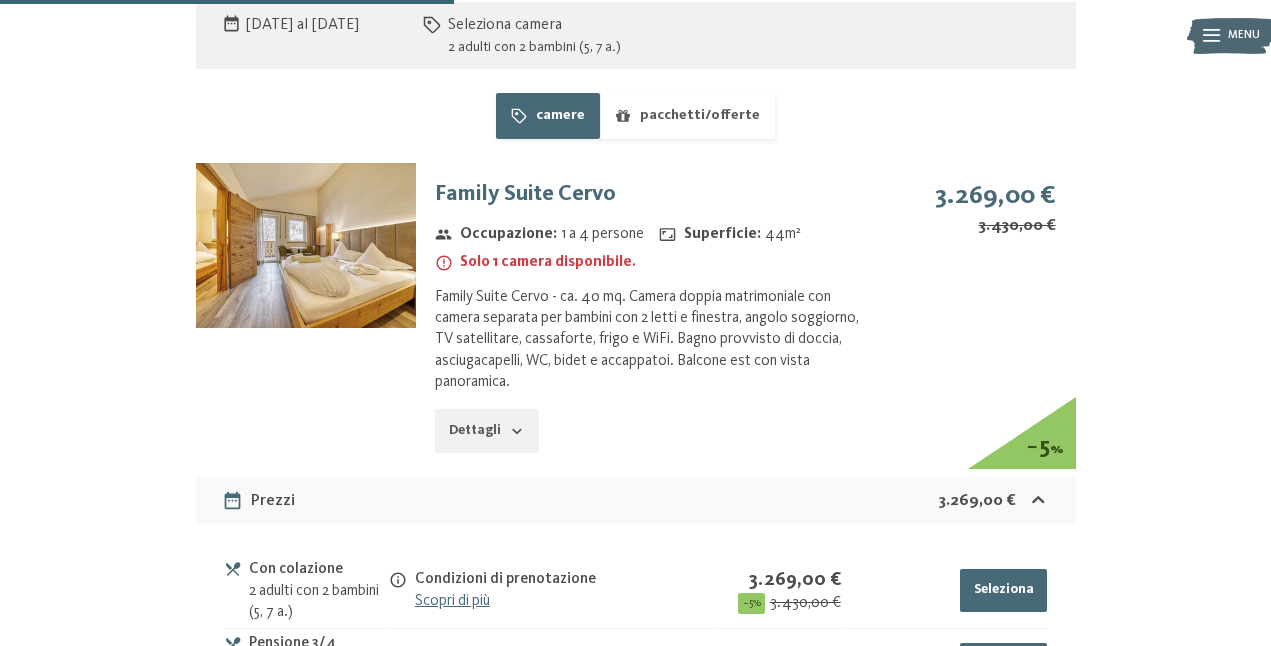scroll, scrollTop: 1377, scrollLeft: 0, axis: vertical 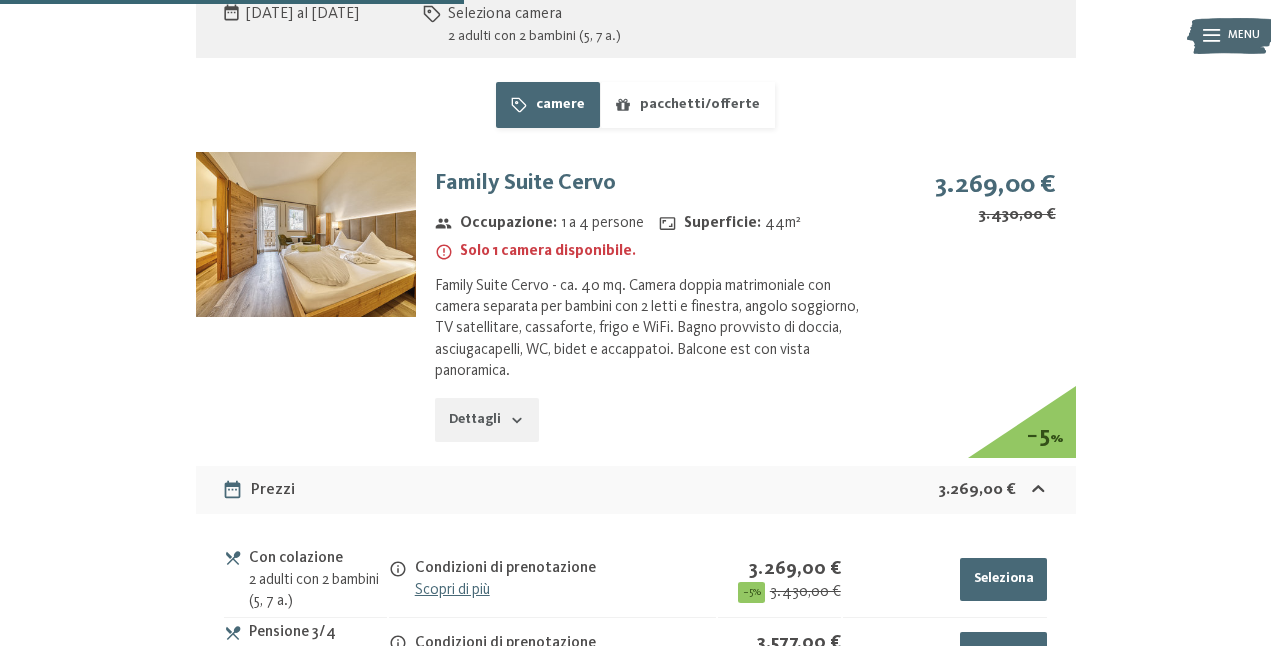 click on "Dettagli" at bounding box center (486, 420) 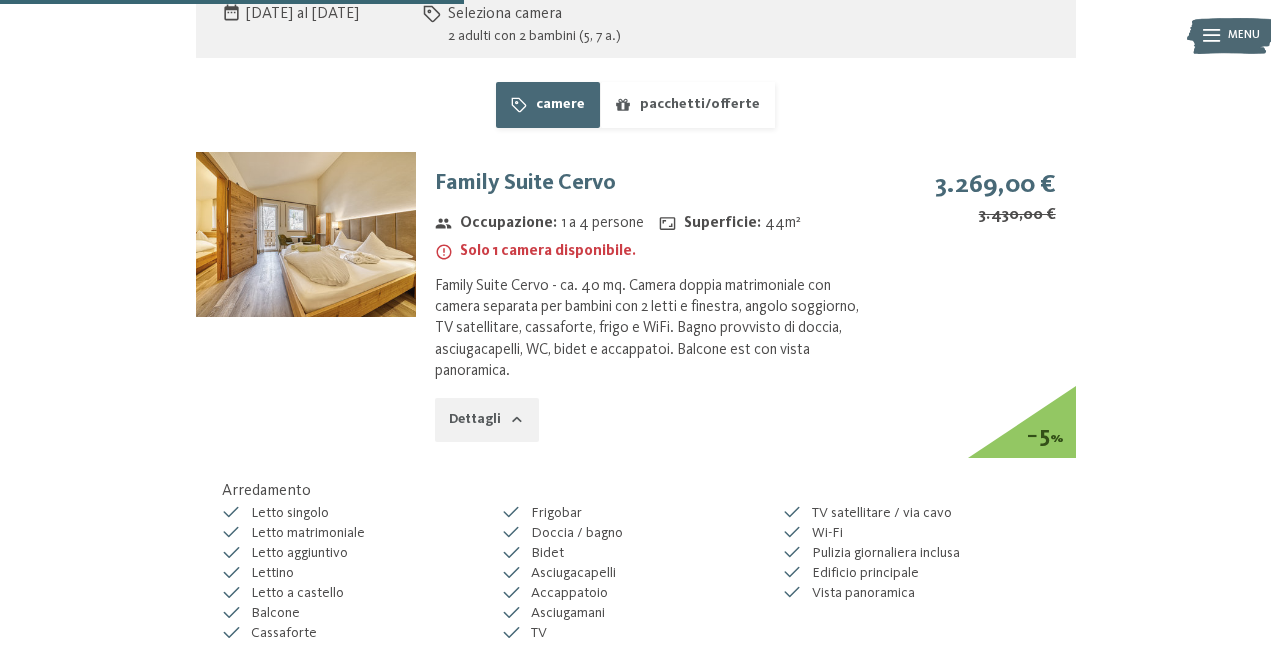 click on "Dettagli" at bounding box center [486, 420] 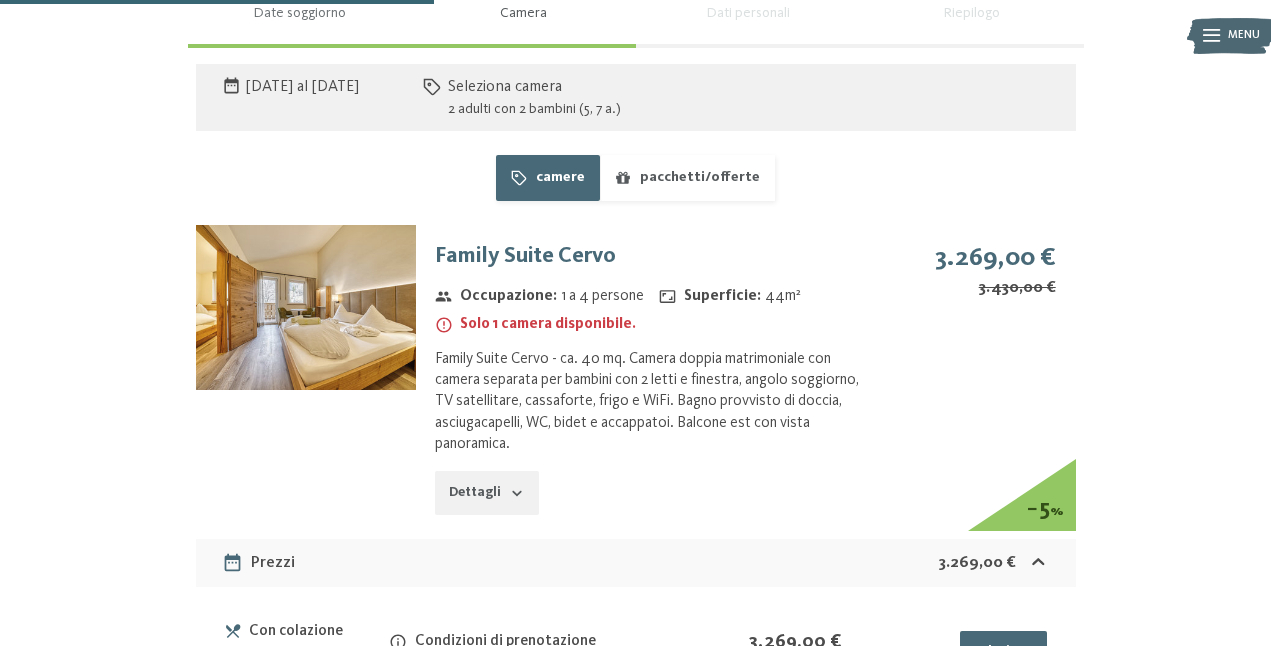 scroll, scrollTop: 1286, scrollLeft: 0, axis: vertical 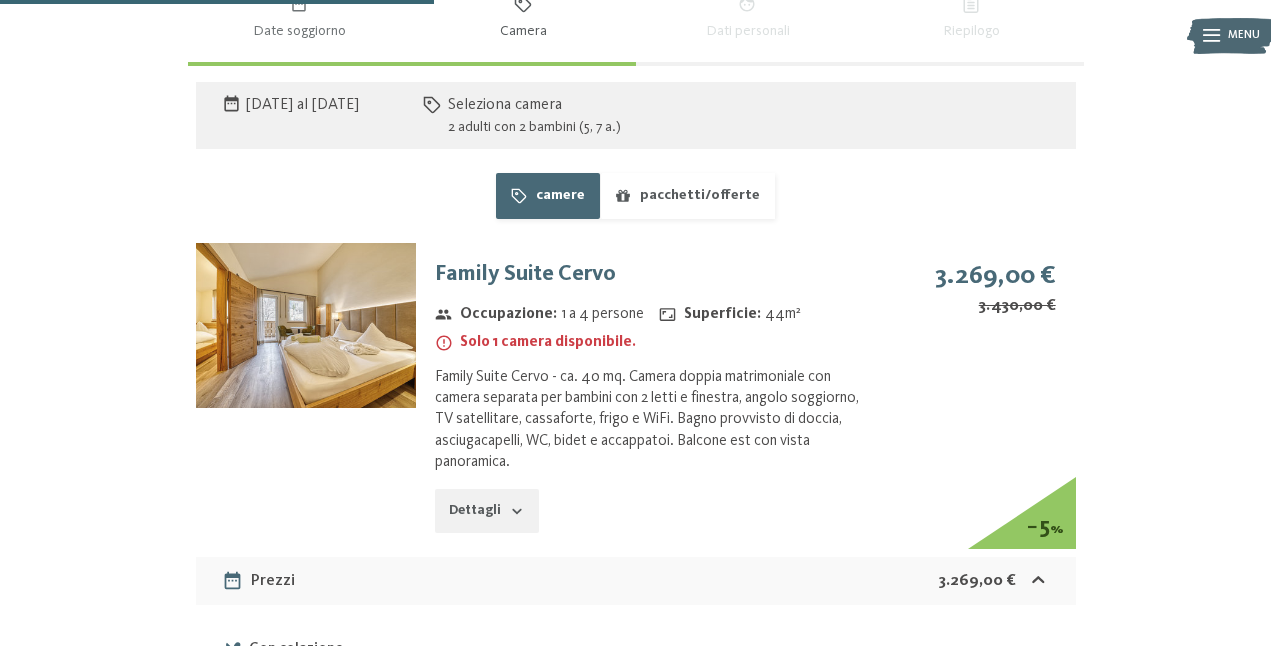 click on "Dettagli" at bounding box center (486, 511) 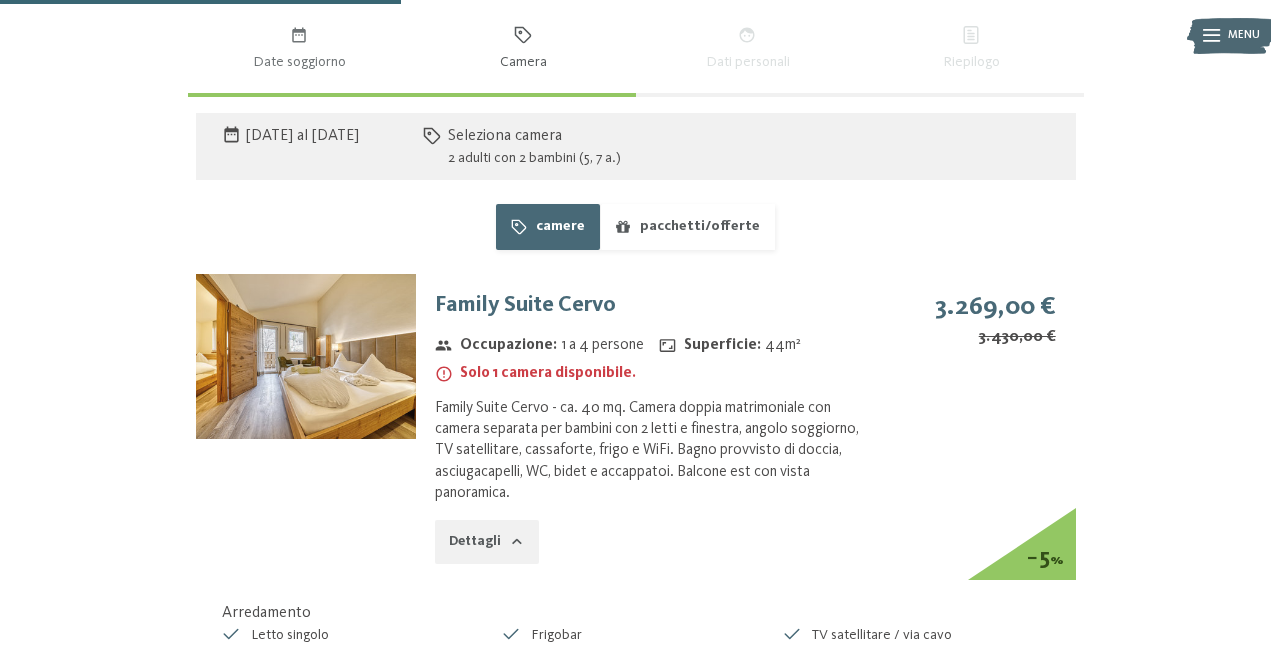 scroll, scrollTop: 1252, scrollLeft: 0, axis: vertical 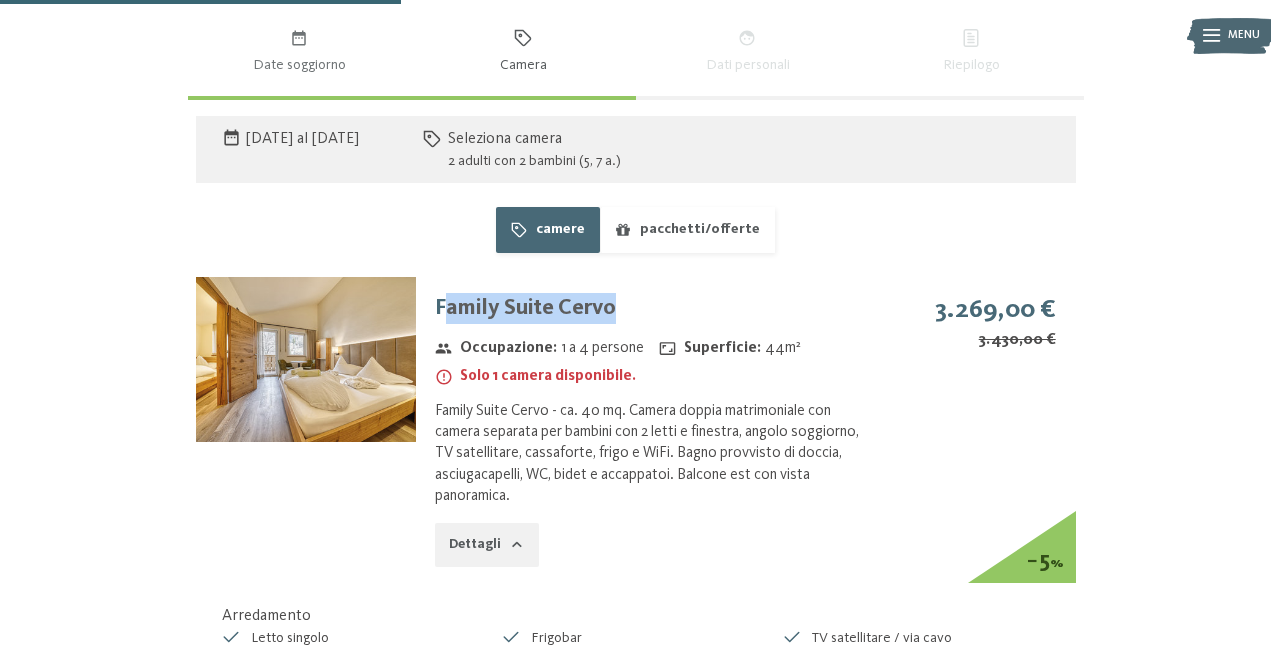 drag, startPoint x: 441, startPoint y: 304, endPoint x: 637, endPoint y: 307, distance: 196.02296 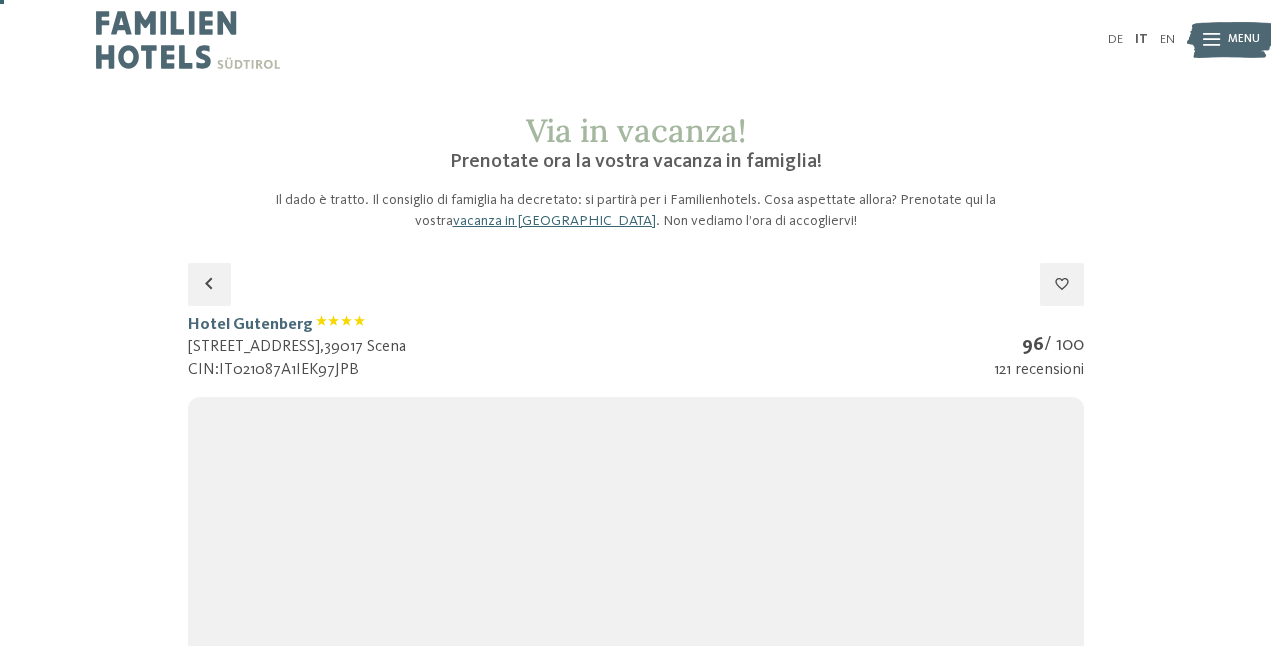 scroll, scrollTop: 20, scrollLeft: 0, axis: vertical 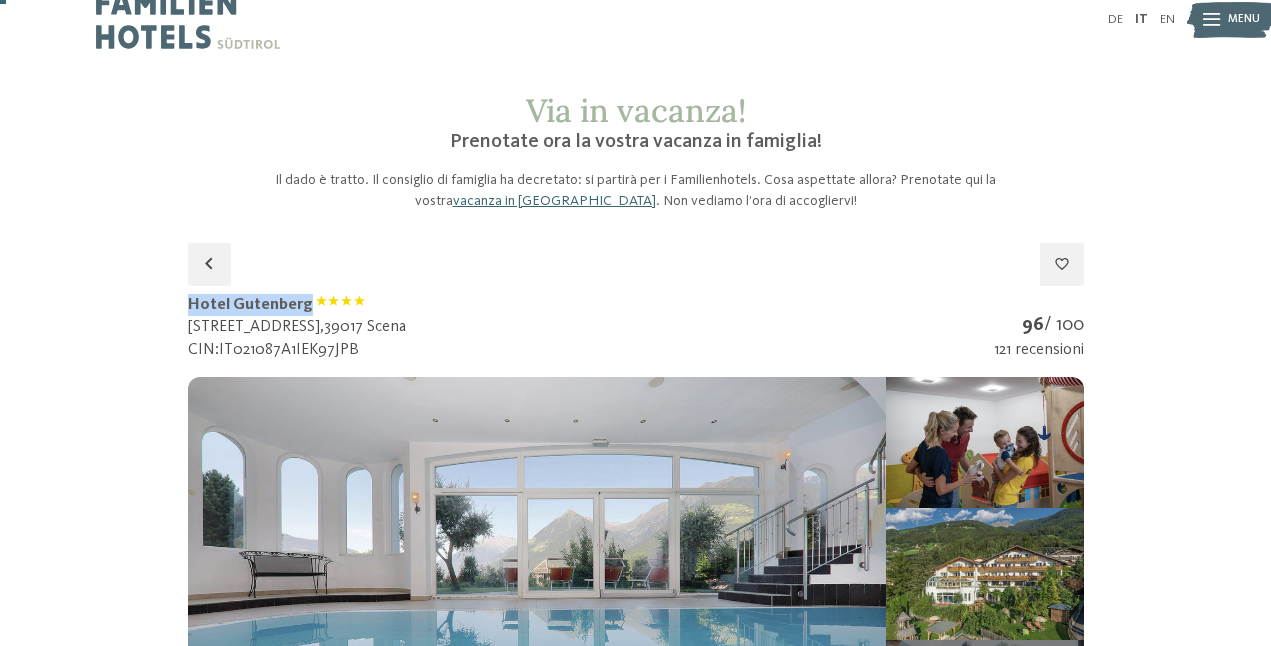 drag, startPoint x: 190, startPoint y: 302, endPoint x: 304, endPoint y: 307, distance: 114.1096 